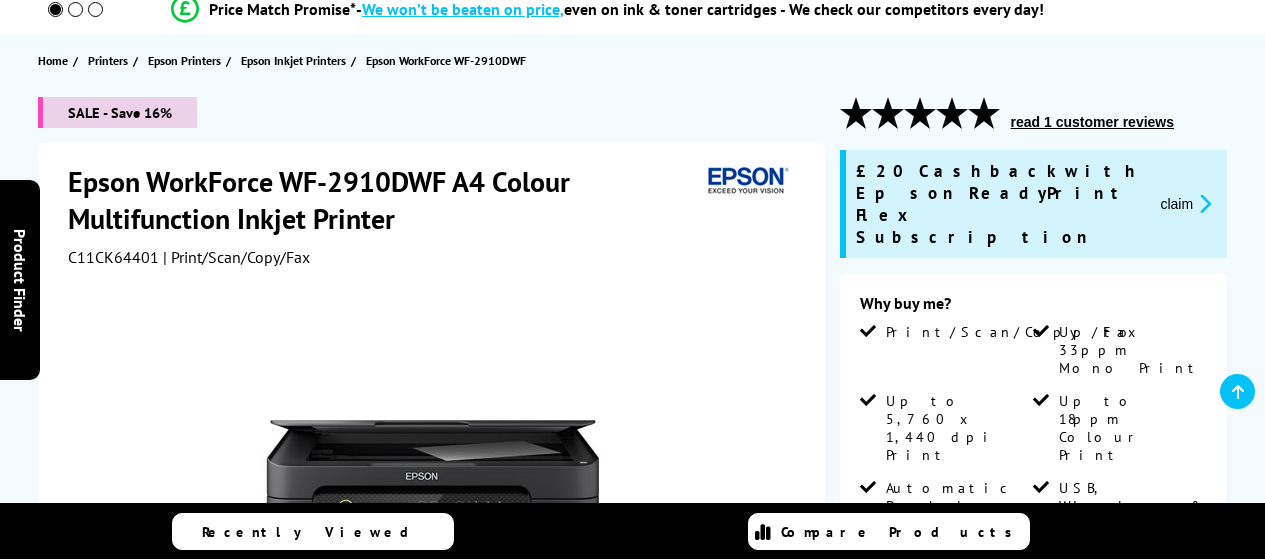 scroll, scrollTop: 200, scrollLeft: 0, axis: vertical 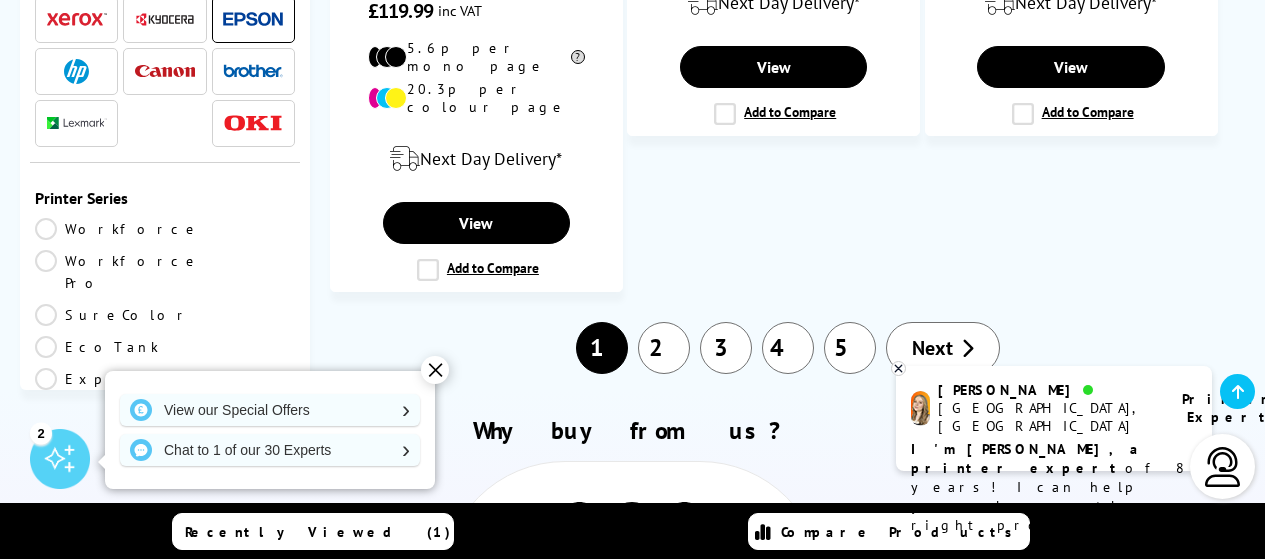 click on "2" at bounding box center (664, 348) 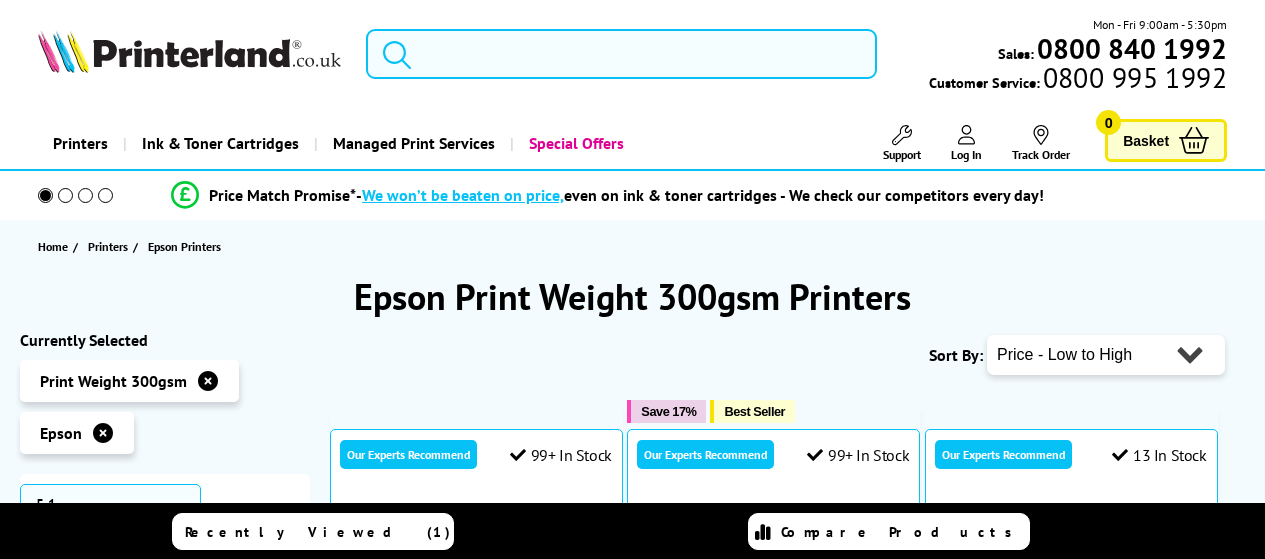 scroll, scrollTop: 0, scrollLeft: 0, axis: both 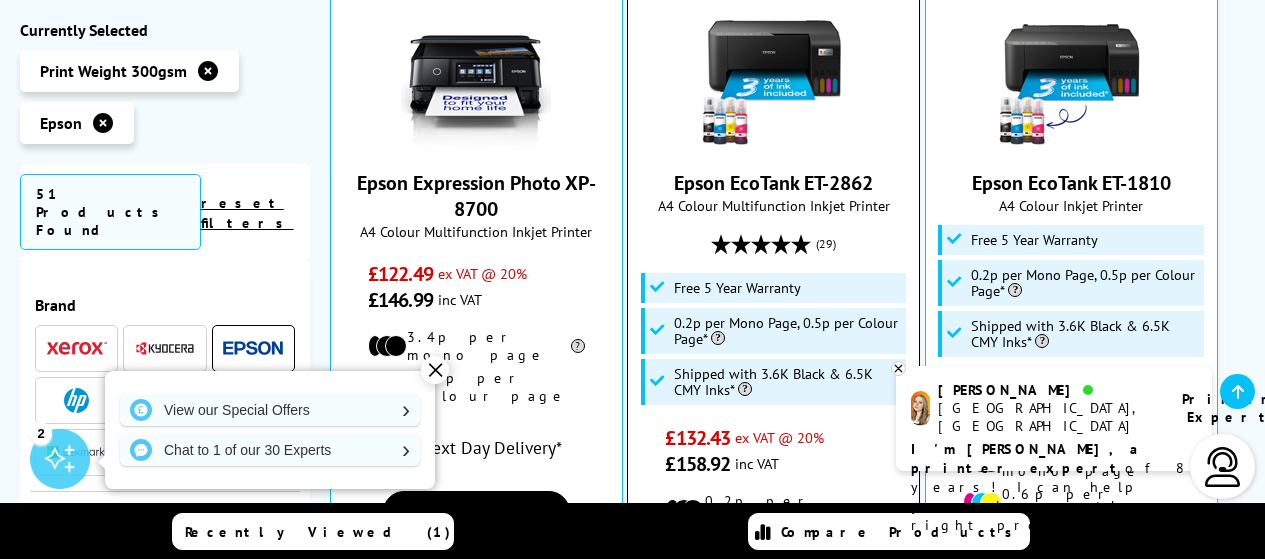 click on "Epson EcoTank ET-2862" at bounding box center [773, 183] 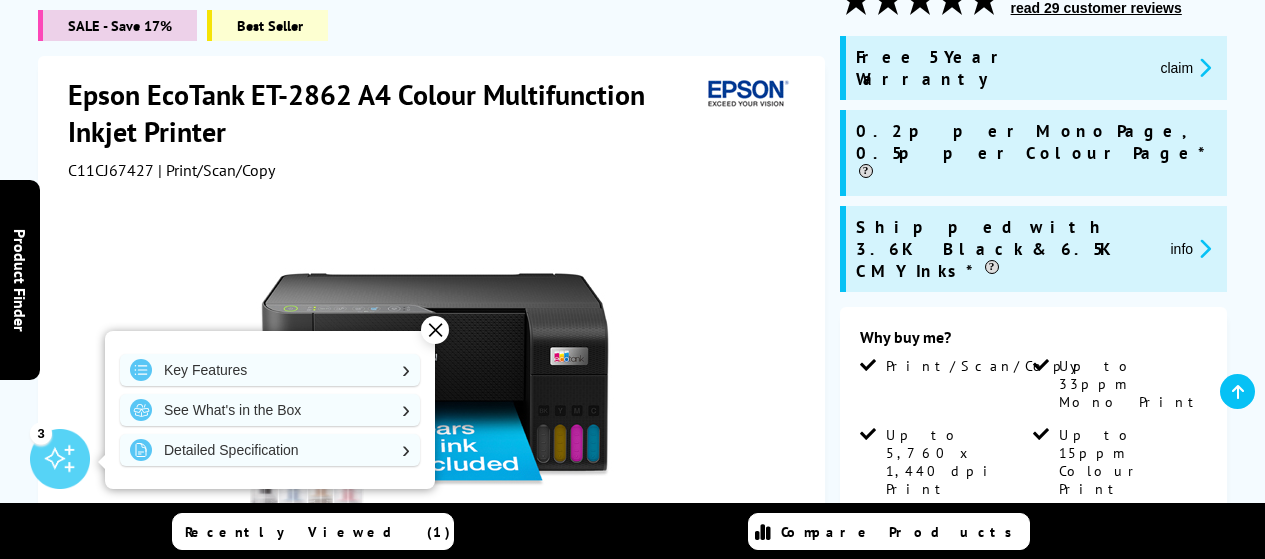scroll, scrollTop: 300, scrollLeft: 0, axis: vertical 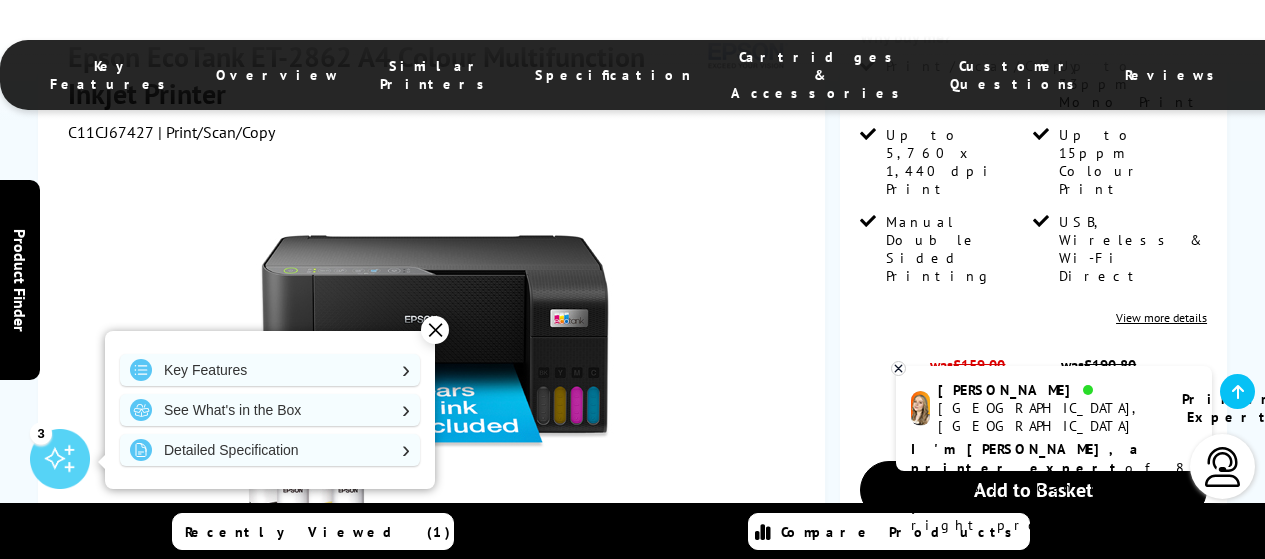 click on "✕" at bounding box center (435, 330) 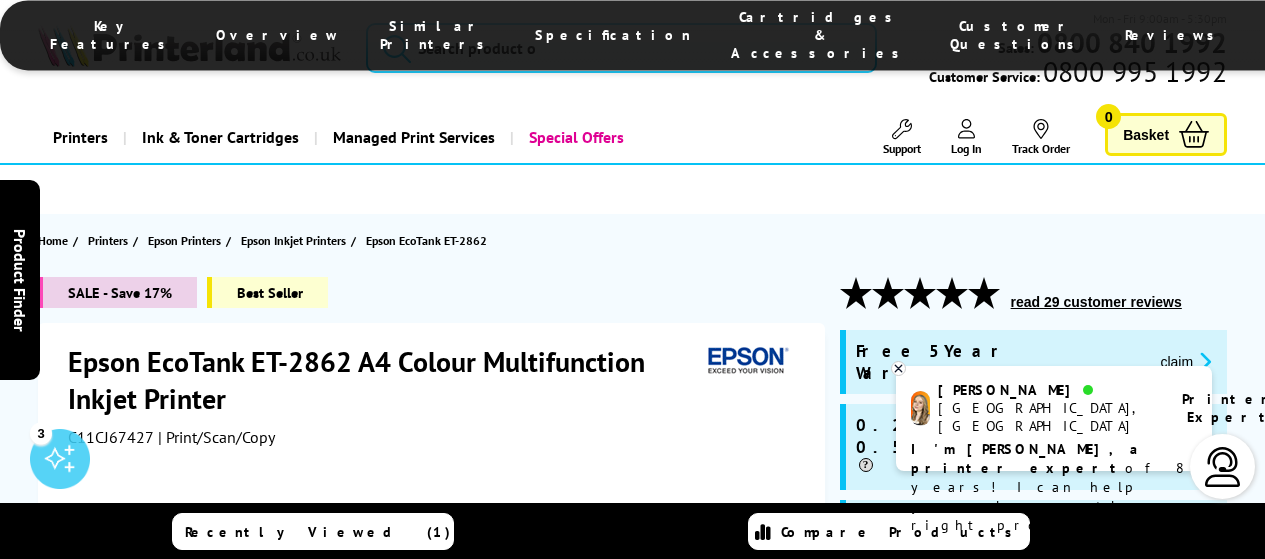 scroll, scrollTop: 0, scrollLeft: 0, axis: both 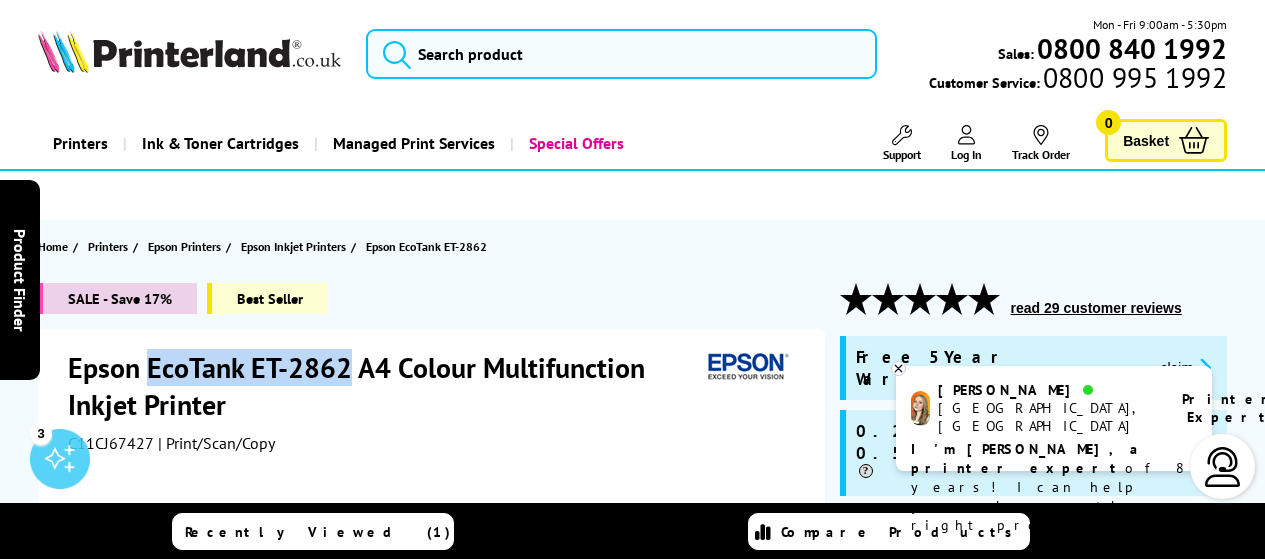 drag, startPoint x: 344, startPoint y: 367, endPoint x: 148, endPoint y: 364, distance: 196.02296 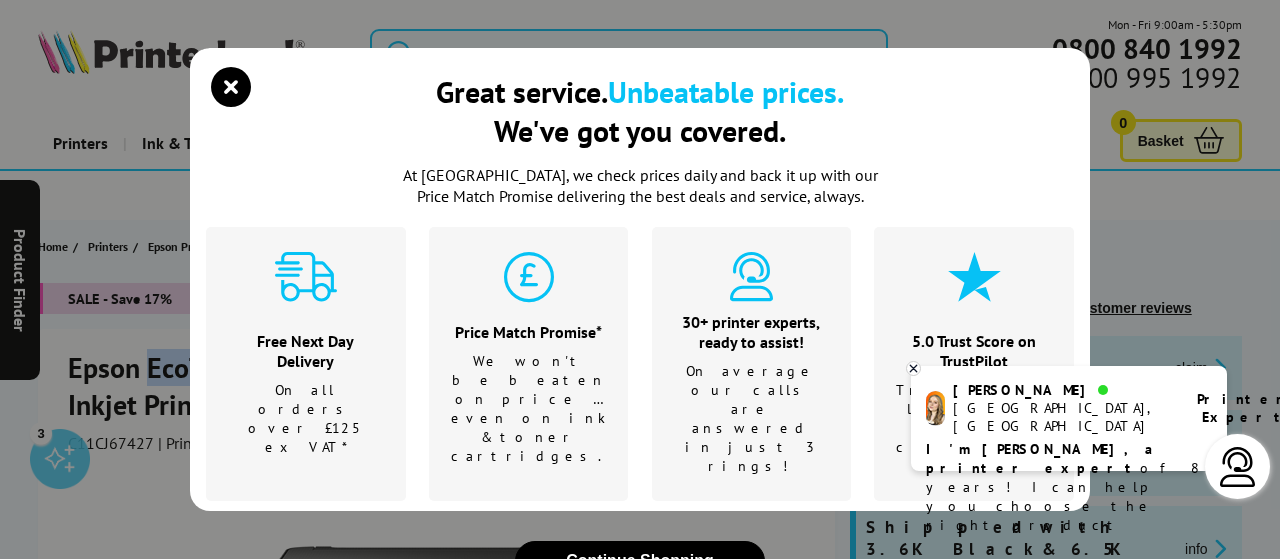 copy on "EcoTank ET-2862" 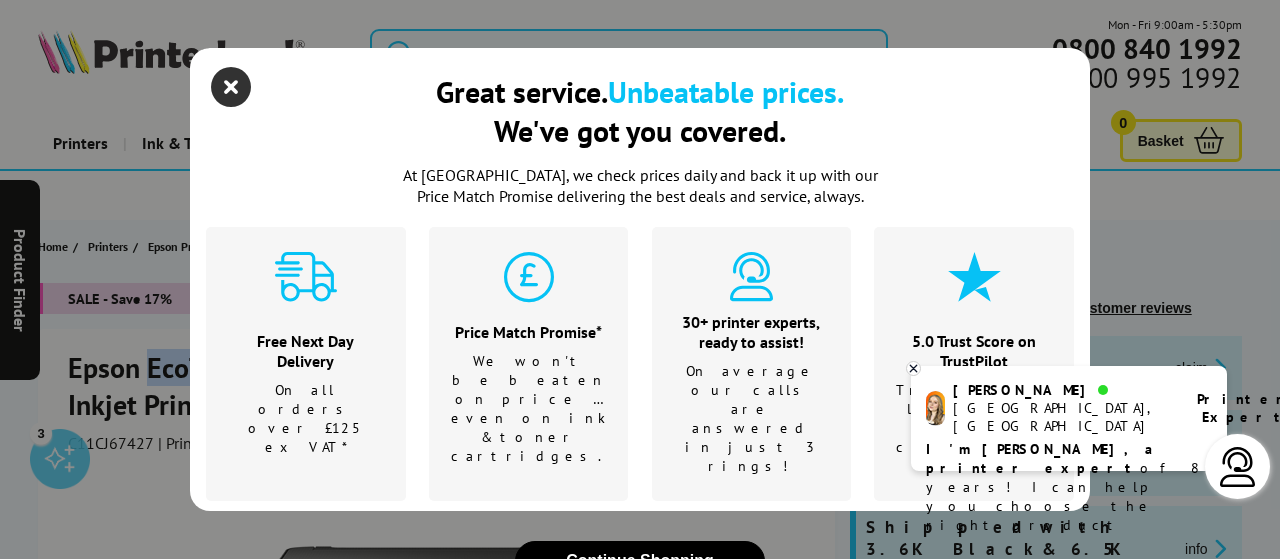 click at bounding box center [231, 87] 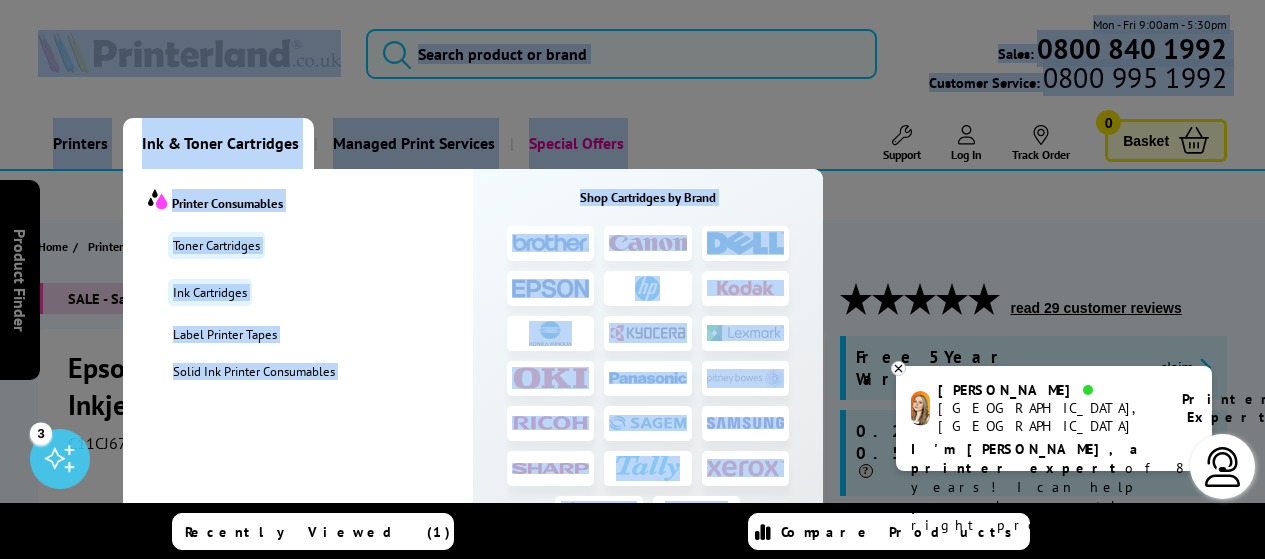 drag, startPoint x: 250, startPoint y: 152, endPoint x: 781, endPoint y: 149, distance: 531.0085 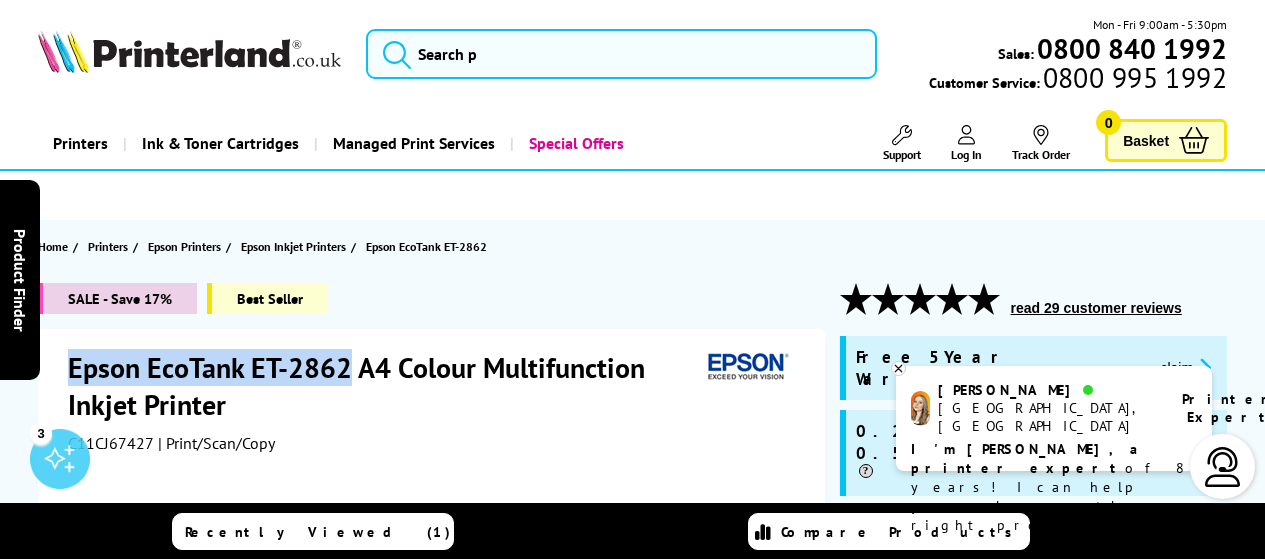 drag, startPoint x: 352, startPoint y: 367, endPoint x: 64, endPoint y: 384, distance: 288.5013 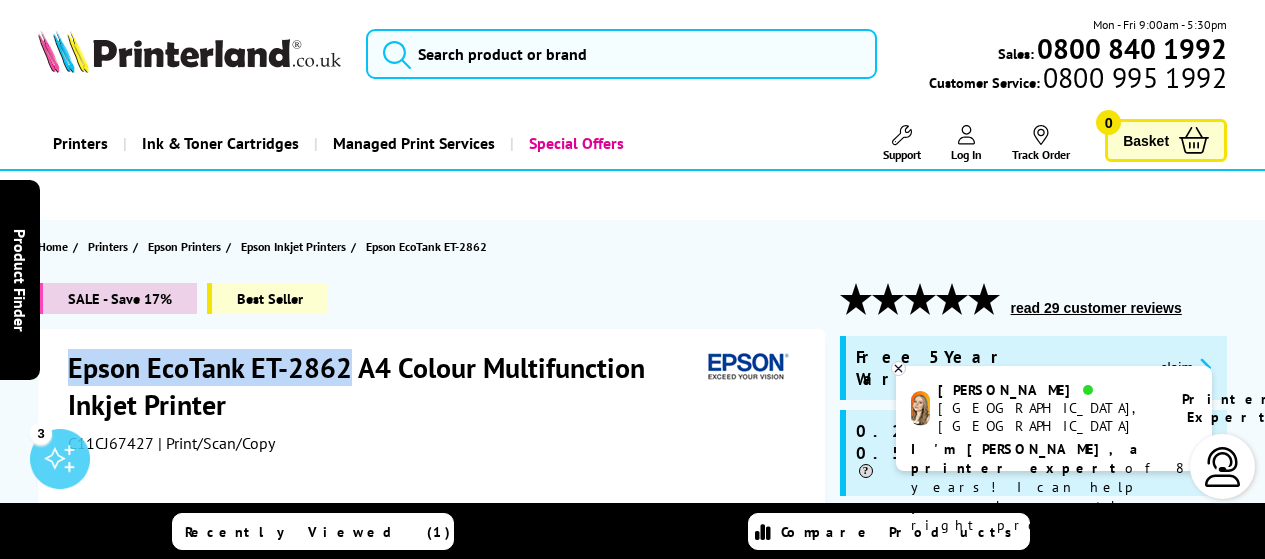 copy on "Epson EcoTank ET-2862" 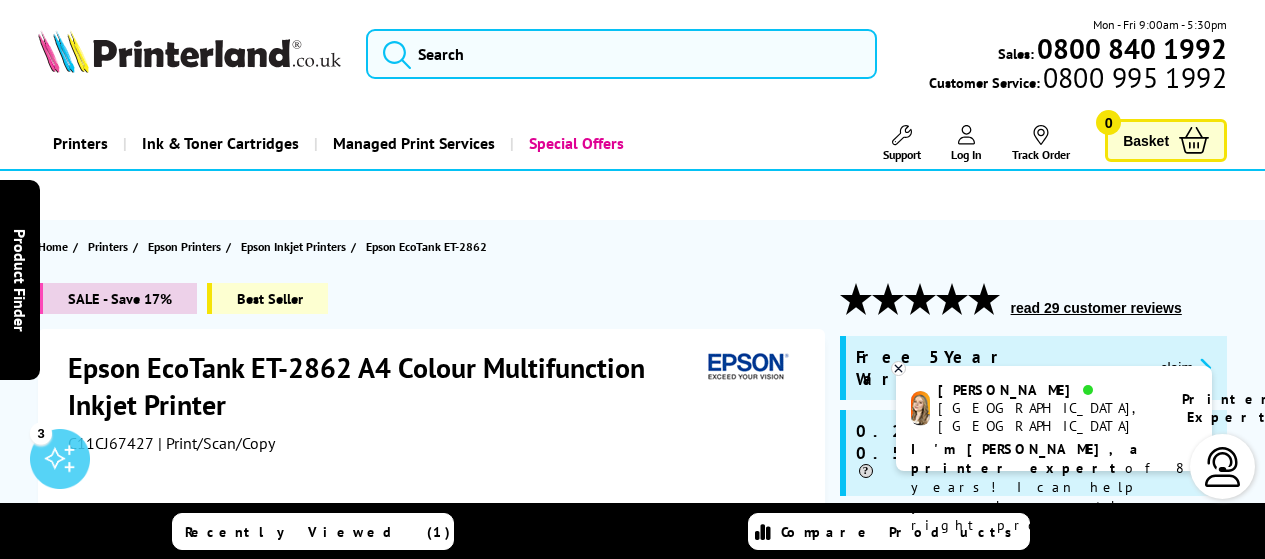 click on "Amy
Manchester, UK
Printer Expert
I'm Amy, a printer expert  of 8 years! I can help you choose the right product" at bounding box center (1054, 418) 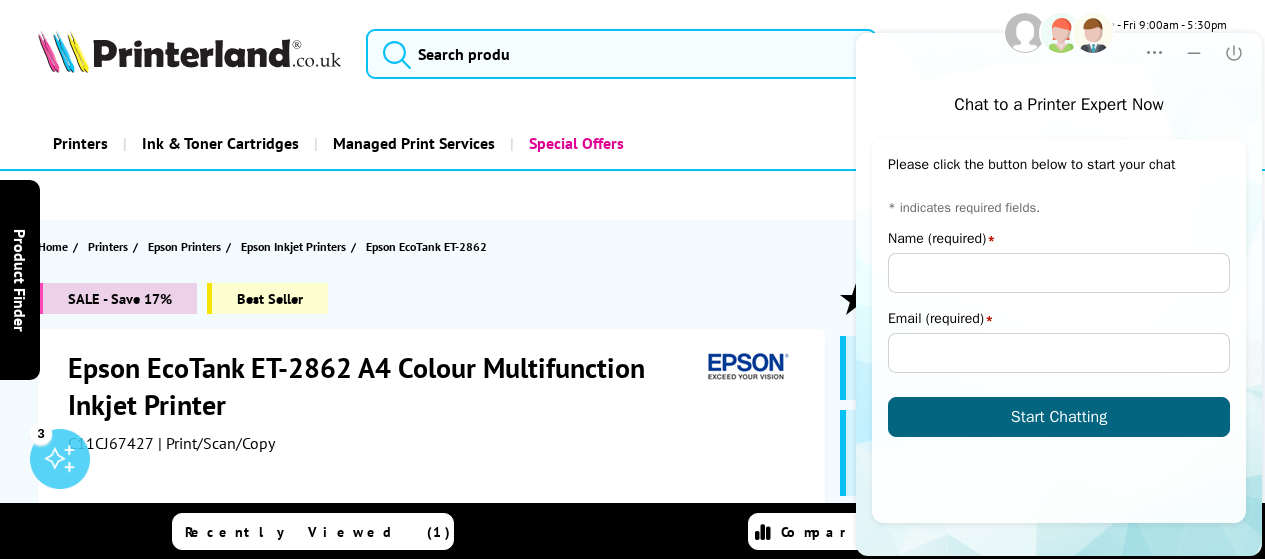 scroll, scrollTop: 0, scrollLeft: 0, axis: both 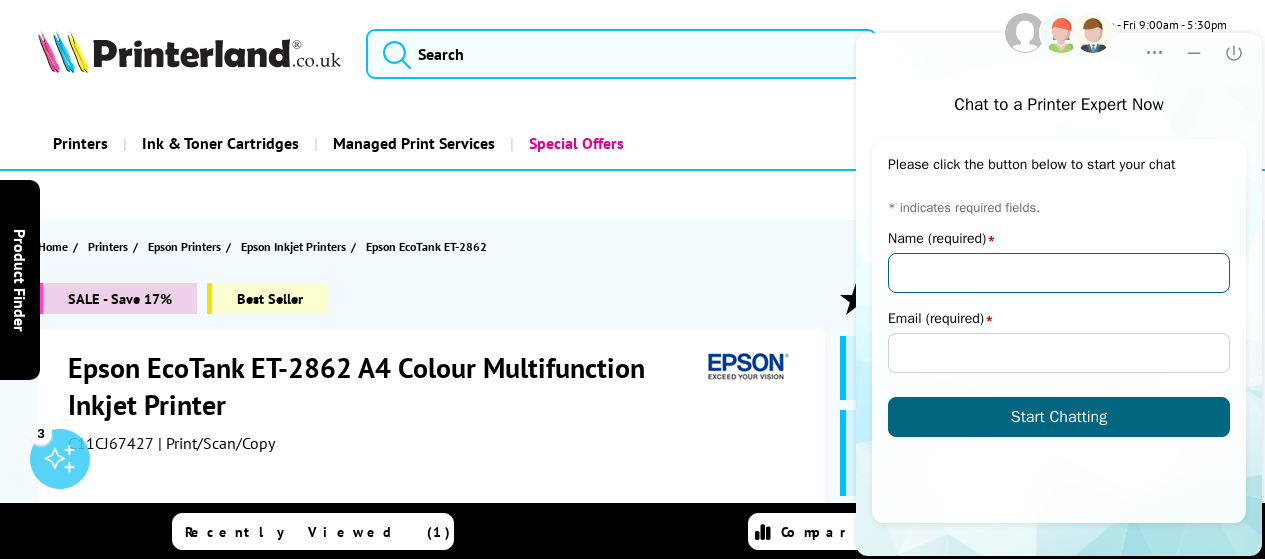 click on "Name (required)" at bounding box center [1059, 273] 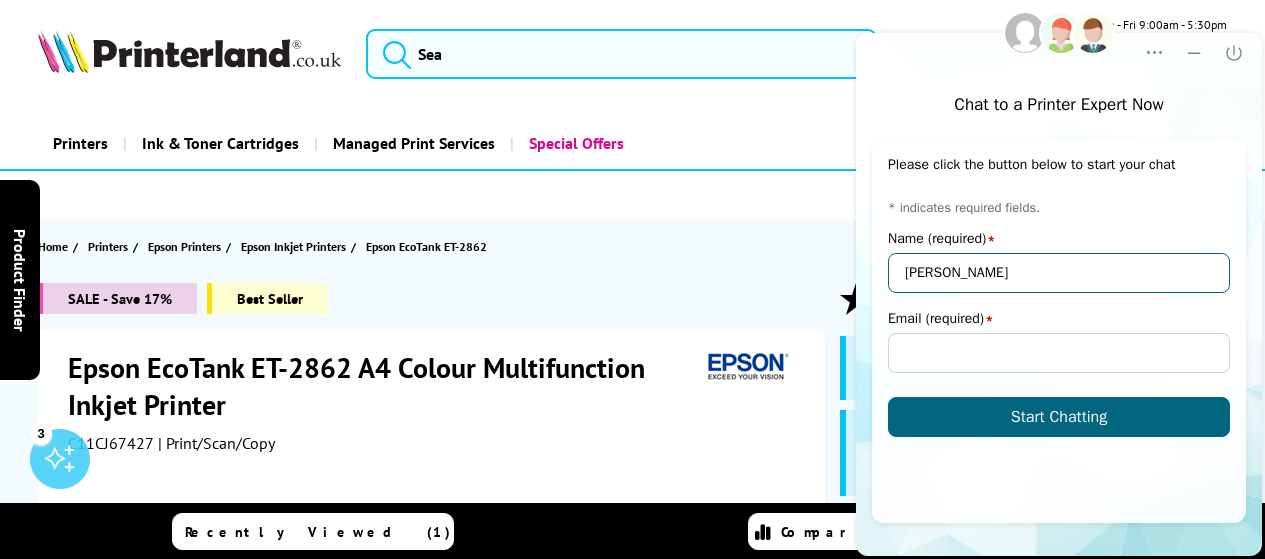 type on "sam" 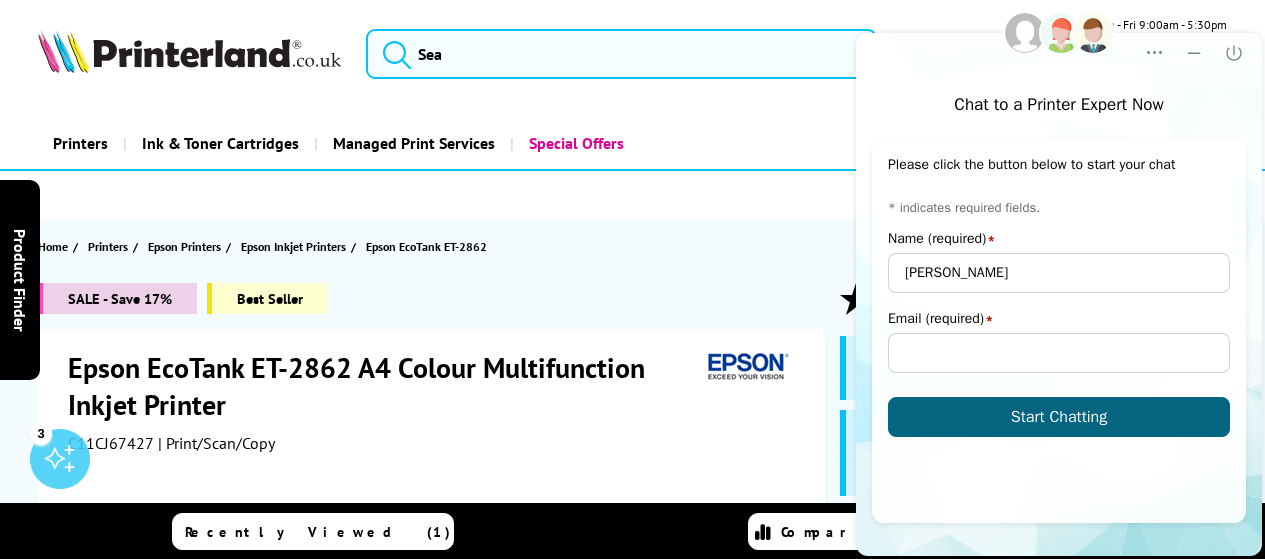 drag, startPoint x: 934, startPoint y: 318, endPoint x: 937, endPoint y: 354, distance: 36.124783 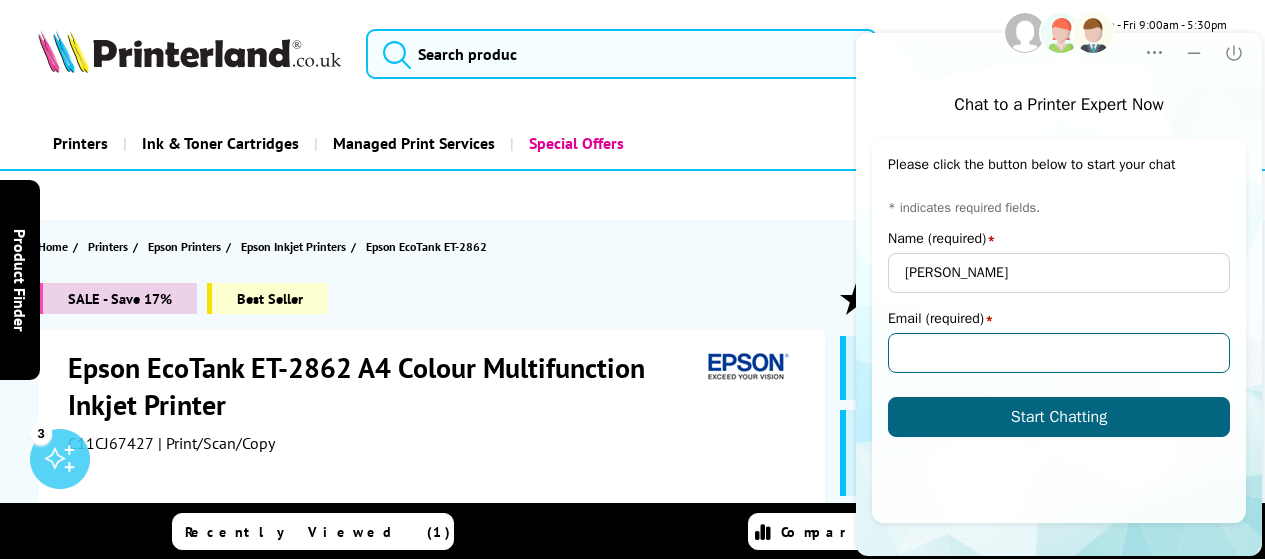 click on "Email (required)" at bounding box center [1059, 353] 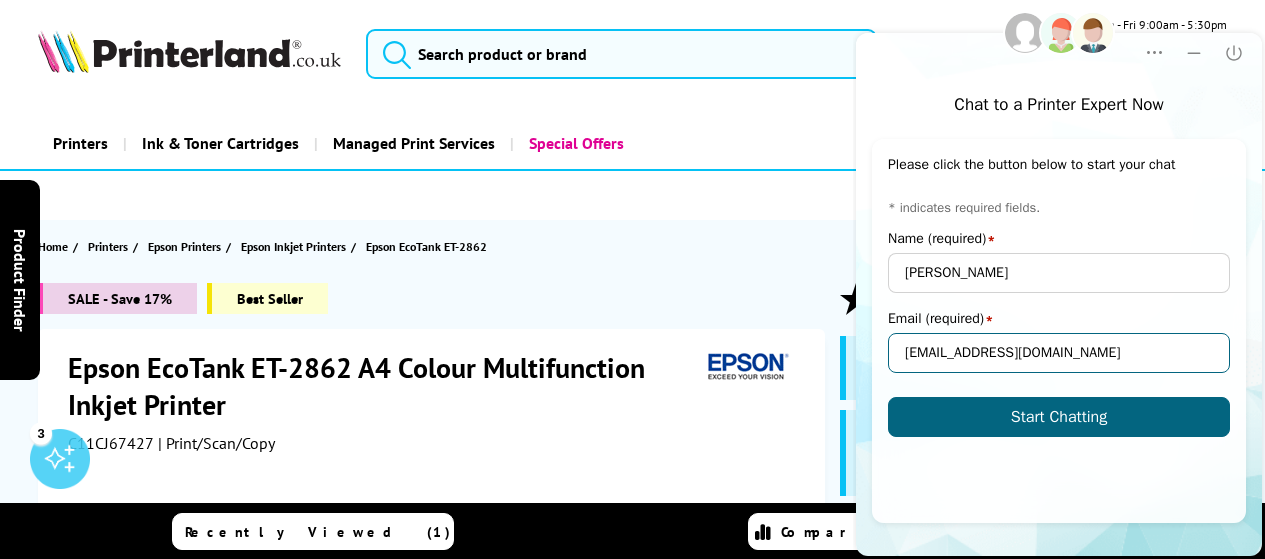scroll, scrollTop: 200, scrollLeft: 0, axis: vertical 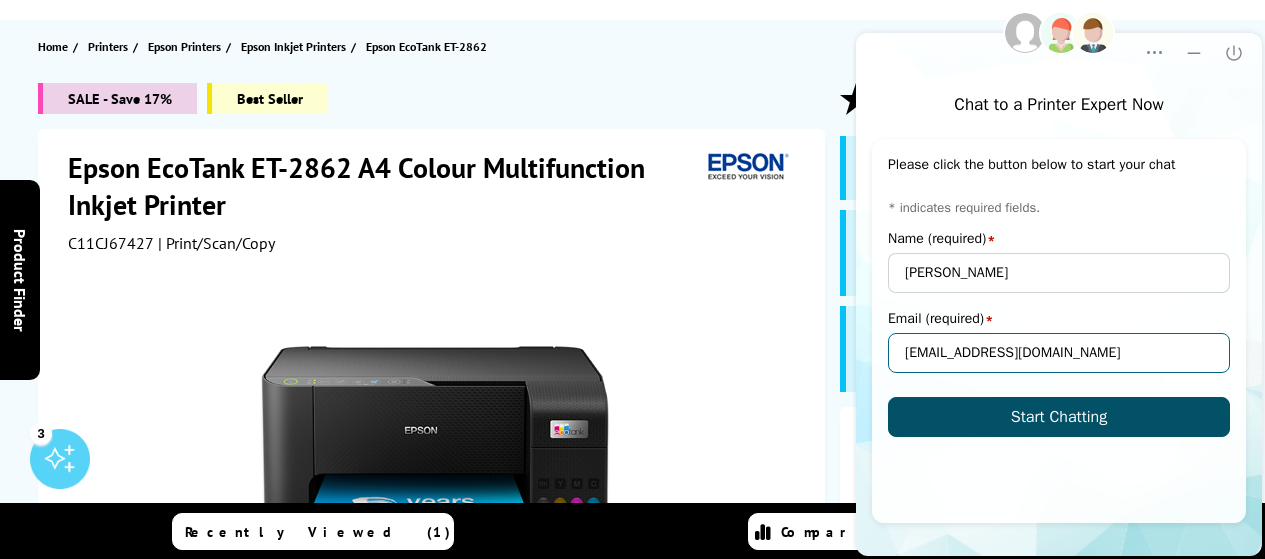 type on "samfox84@hotmail.com" 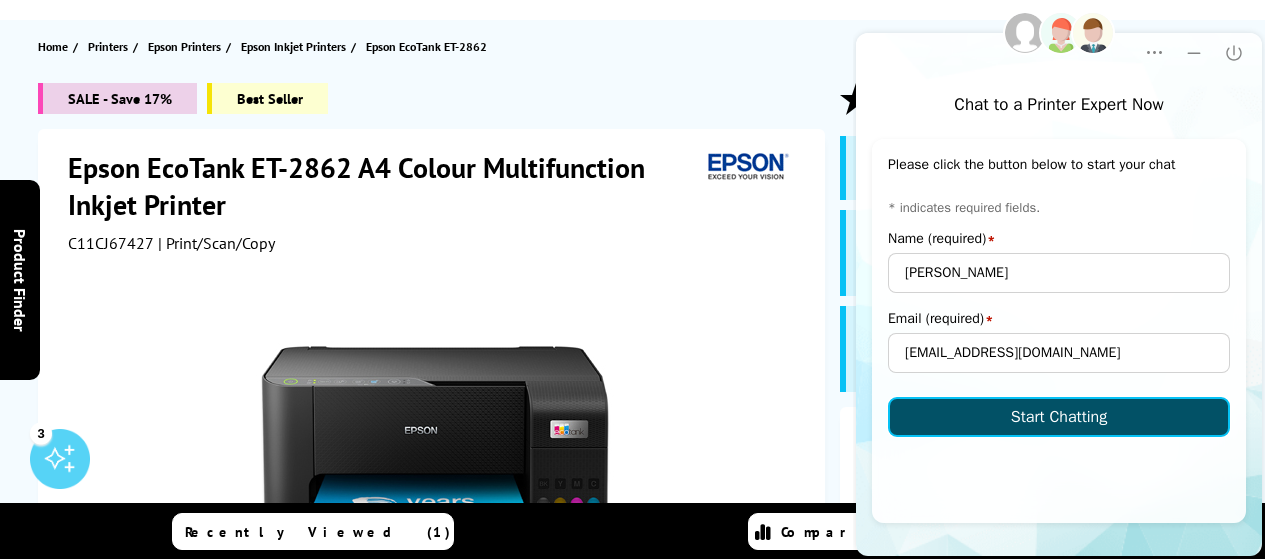 click on "Start Chatting" at bounding box center (1059, 417) 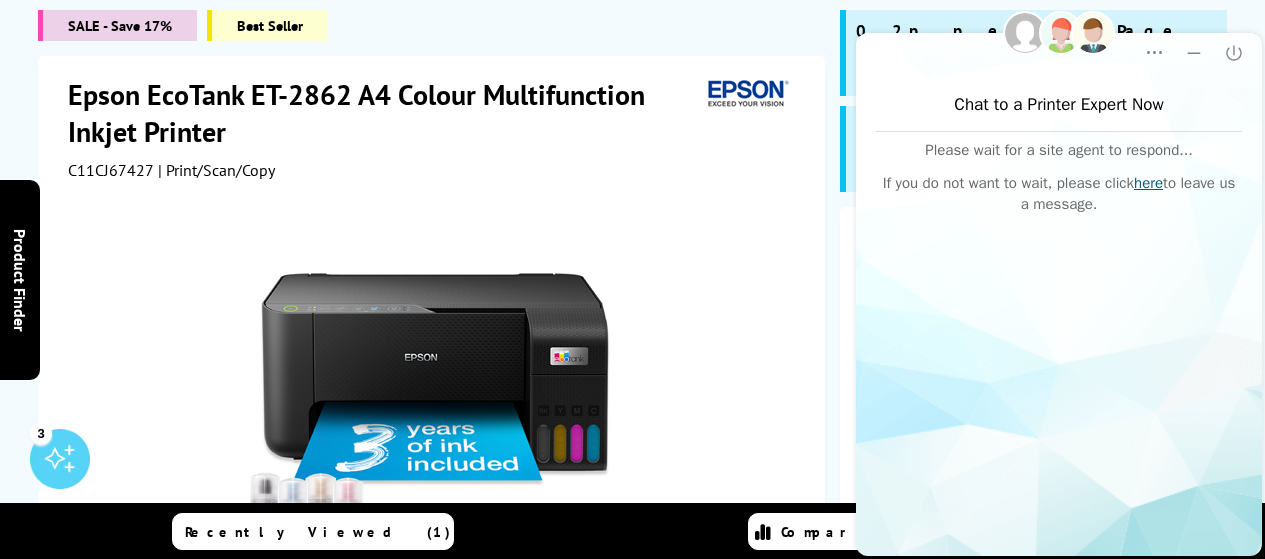 scroll, scrollTop: 100, scrollLeft: 0, axis: vertical 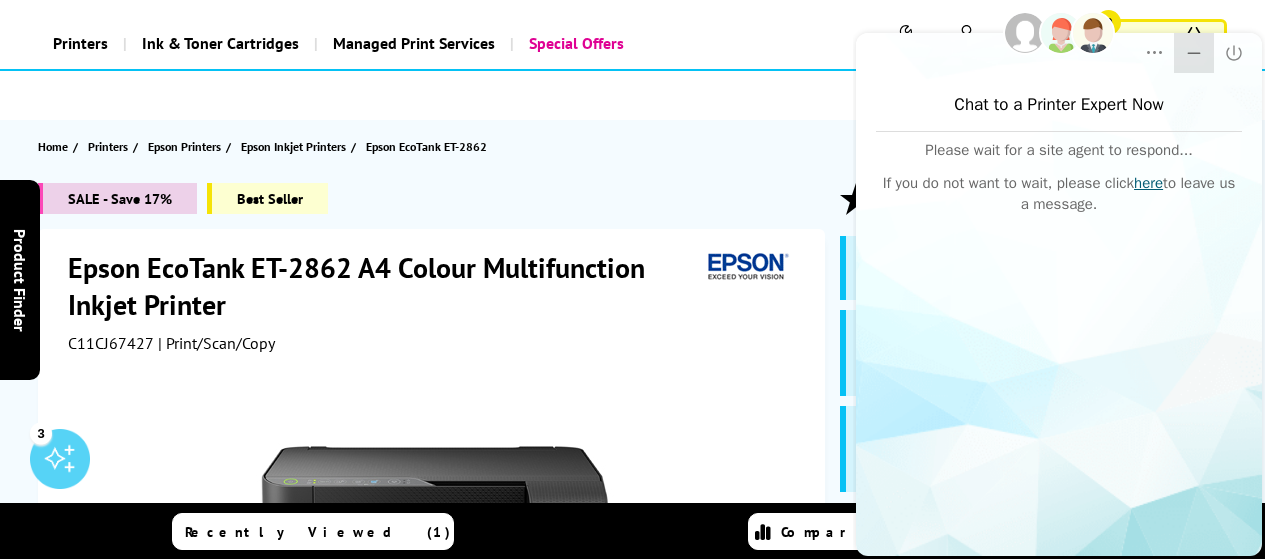 click 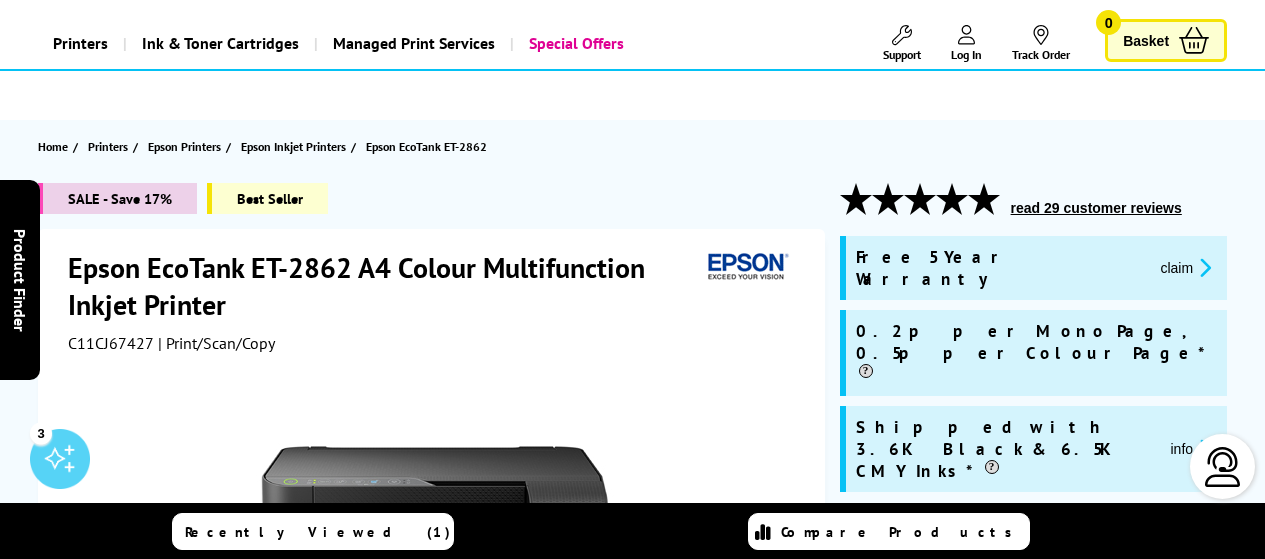 scroll, scrollTop: 0, scrollLeft: 0, axis: both 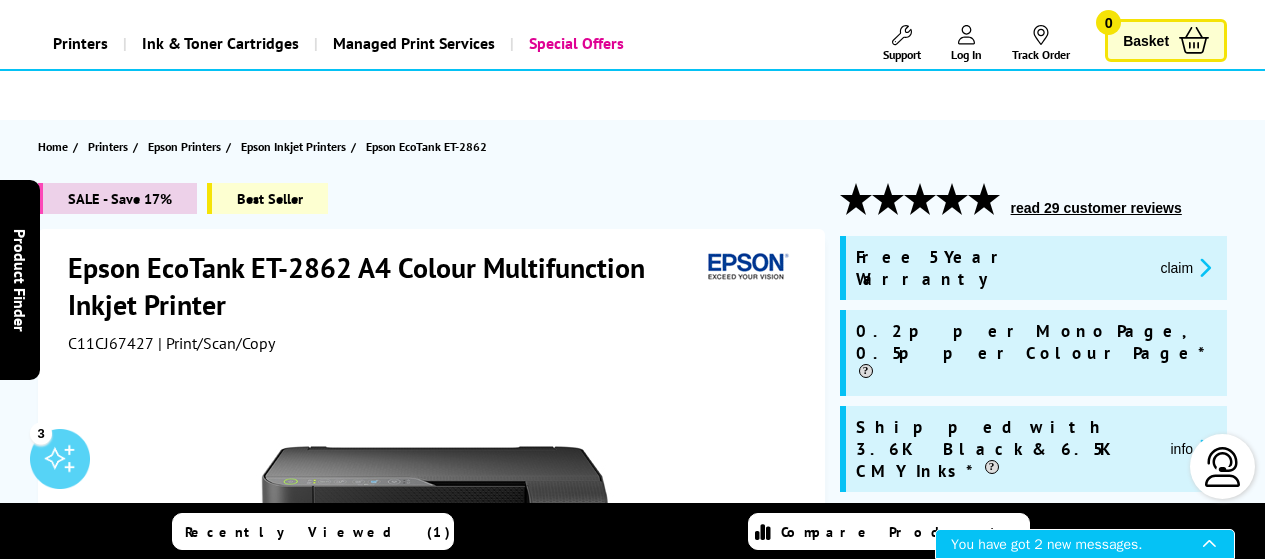 click on "You have got 2 new messages." at bounding box center [1077, 544] 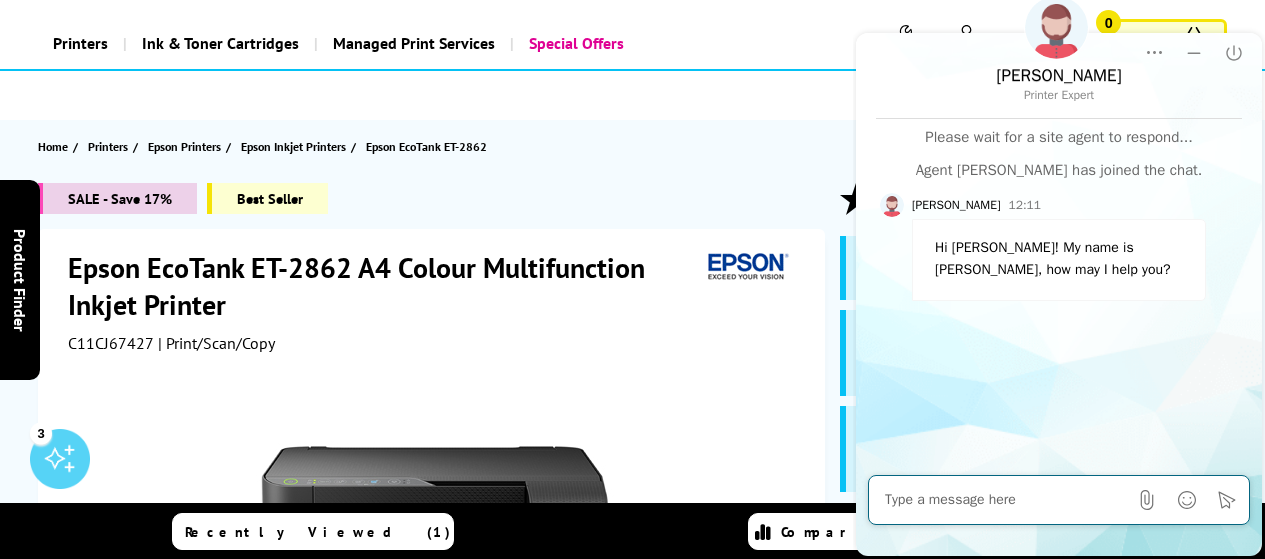 click at bounding box center (1006, 500) 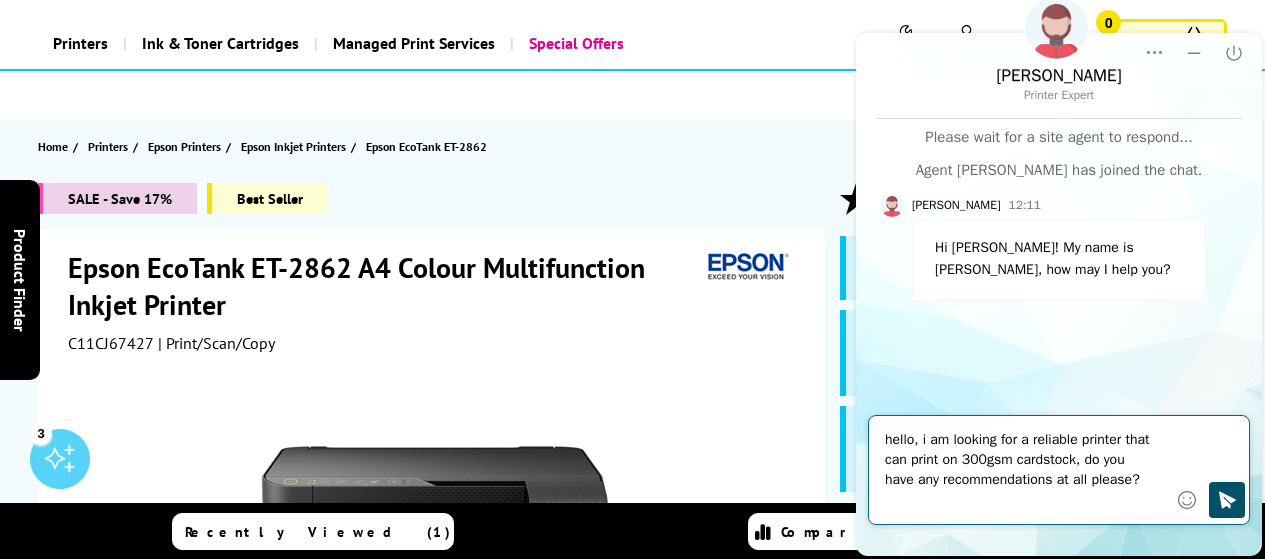 type on "hello, i am looking for a reliable printer that can print on 300gsm cardstock, do you have any recommendations at all please?" 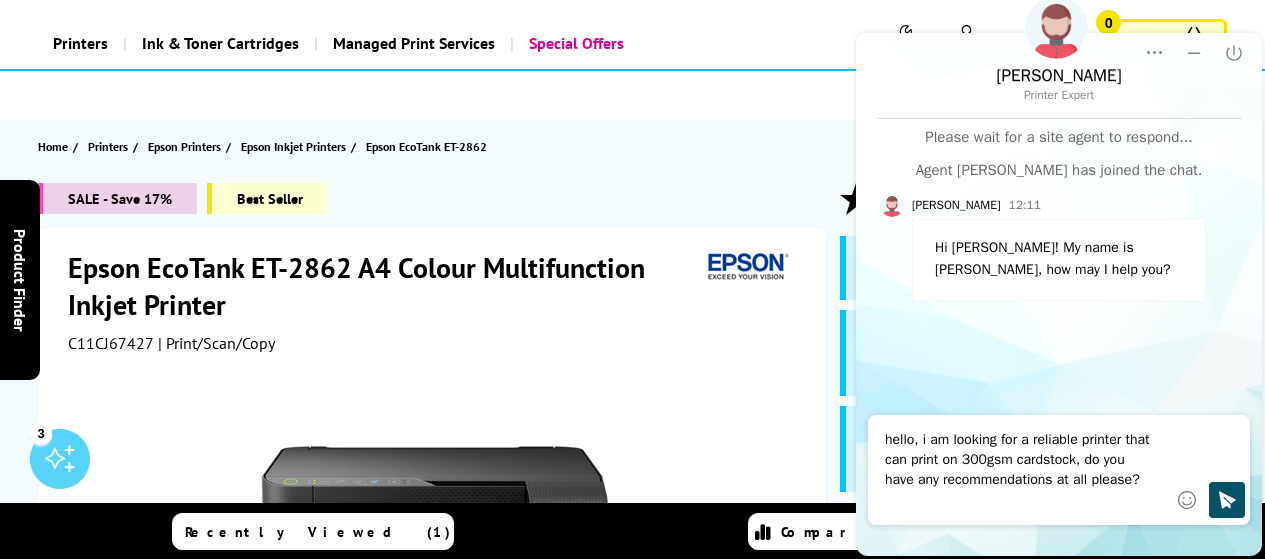 click 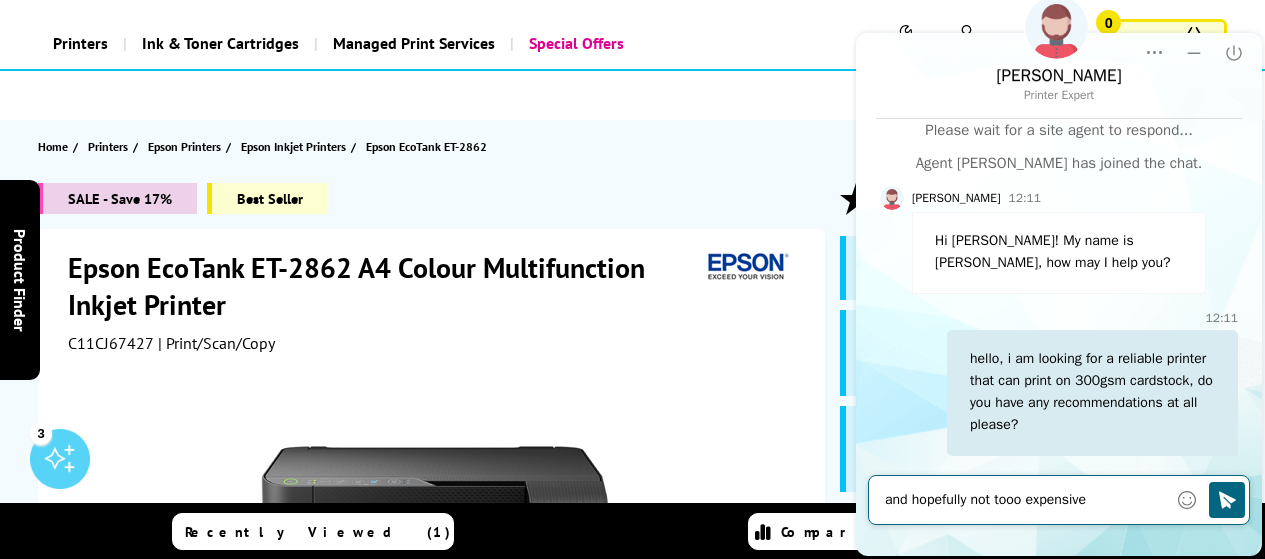 type on "and hopefully not tooo expensive1" 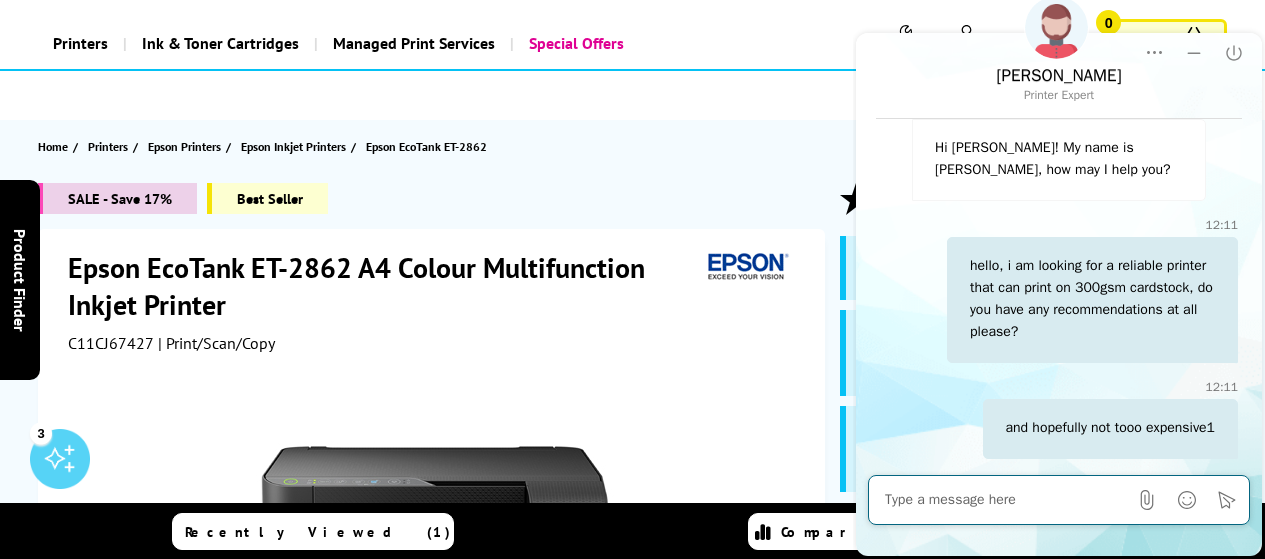 scroll, scrollTop: 104, scrollLeft: 0, axis: vertical 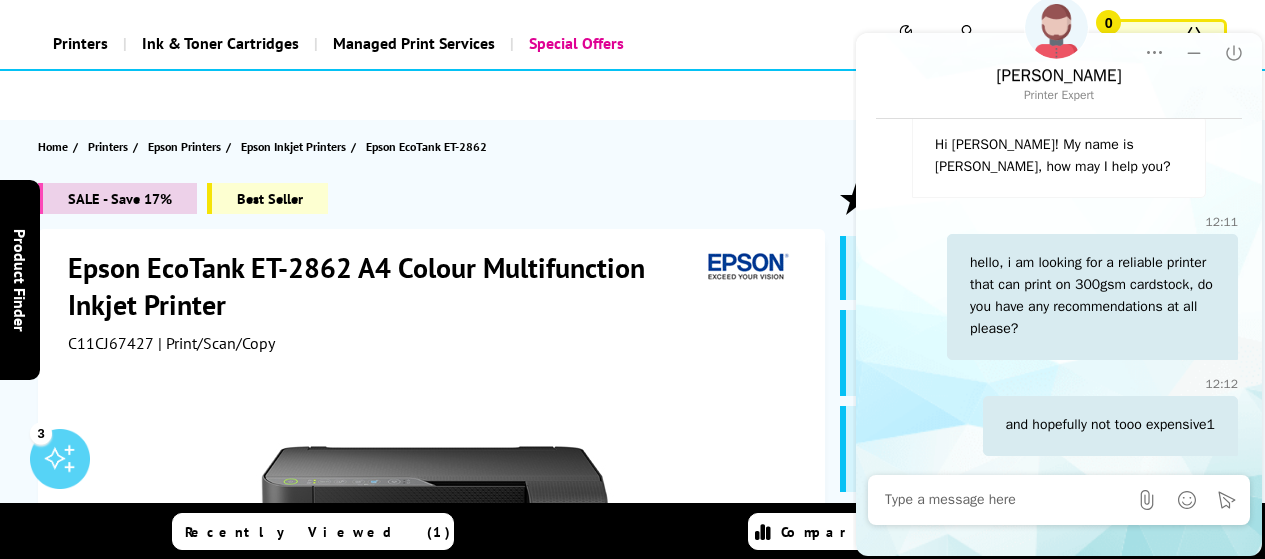 click on "and hopefully not tooo expensive1" at bounding box center [1110, 426] 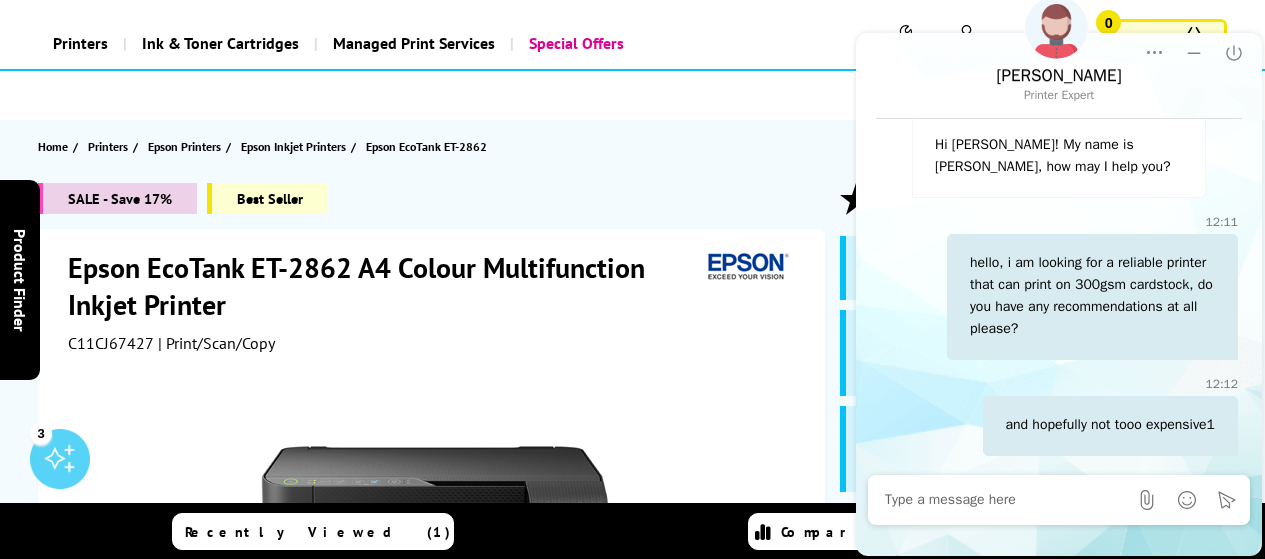 click at bounding box center (434, 579) 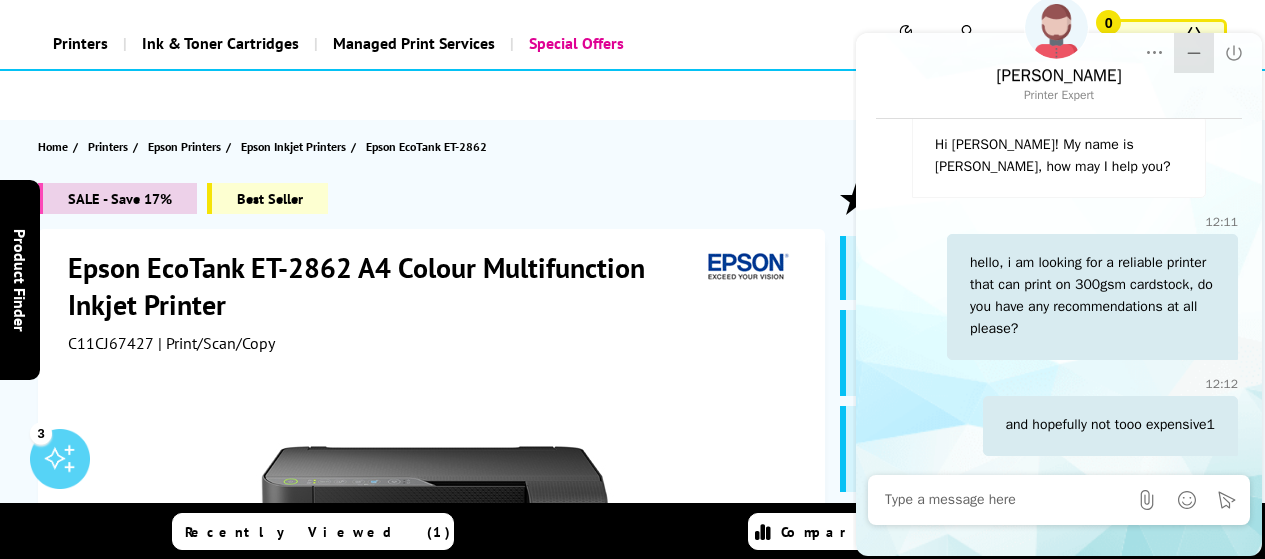 click 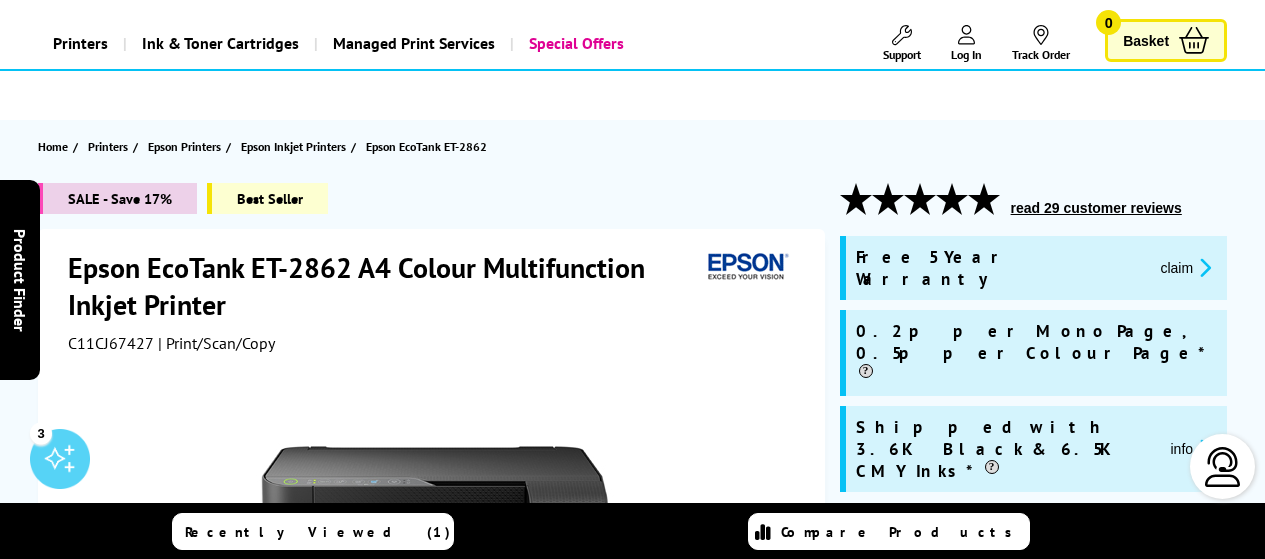 scroll, scrollTop: 0, scrollLeft: 0, axis: both 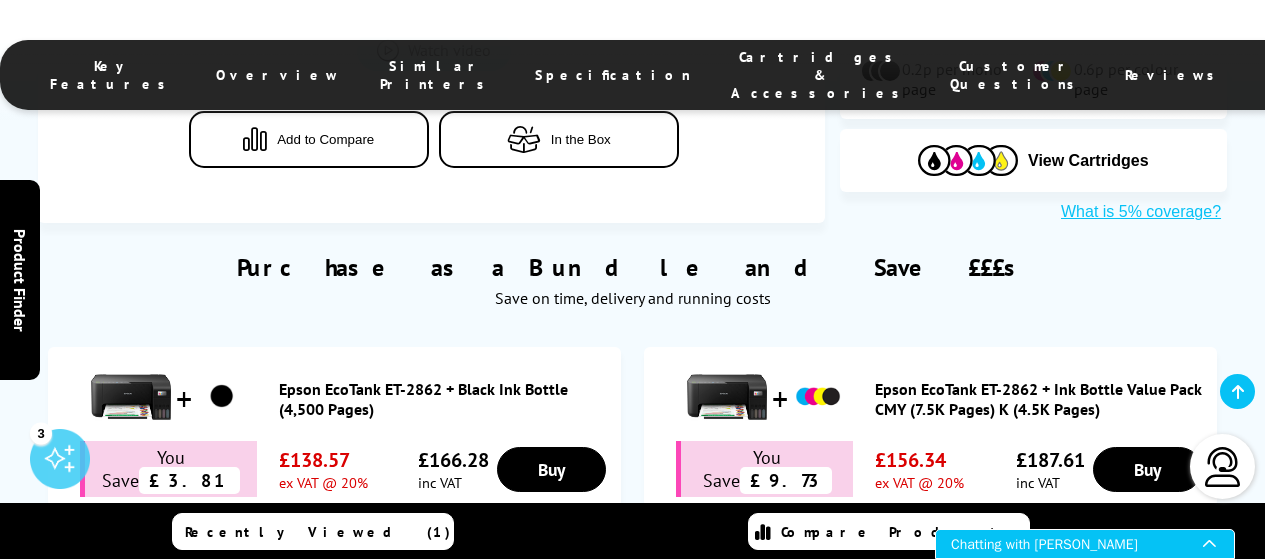 click on "Chatting with Simon" at bounding box center [1077, 544] 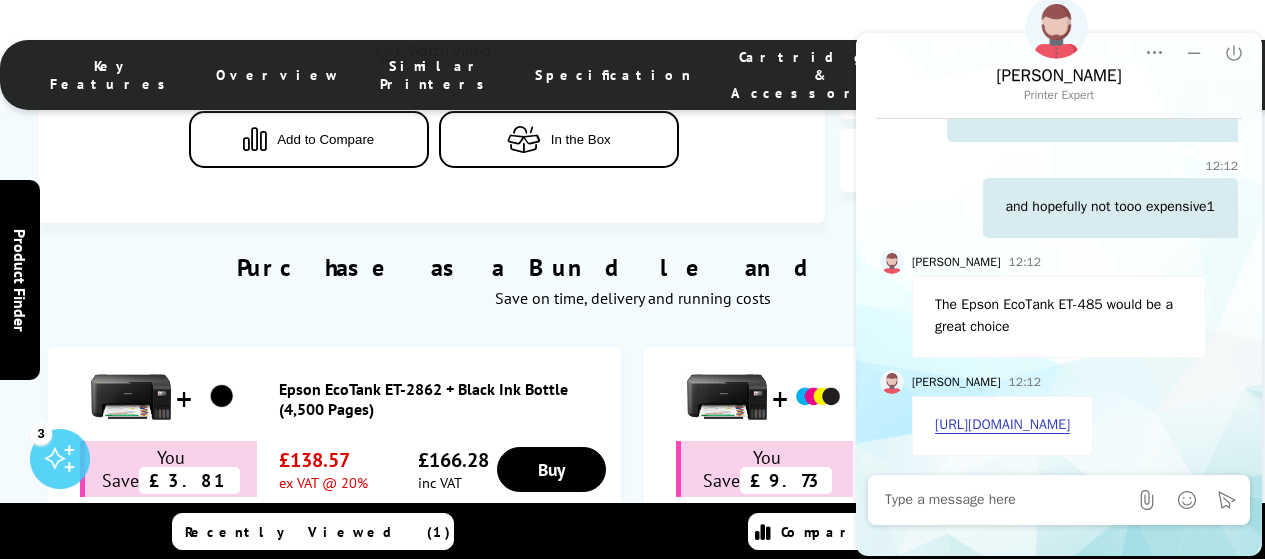 scroll, scrollTop: 343, scrollLeft: 0, axis: vertical 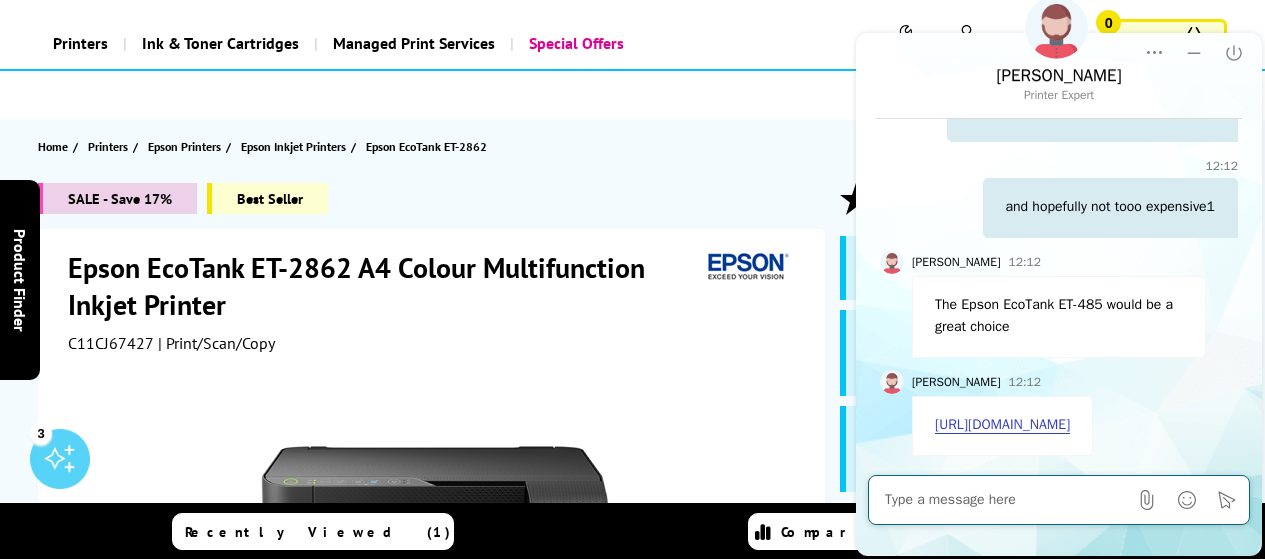 click at bounding box center [1006, 500] 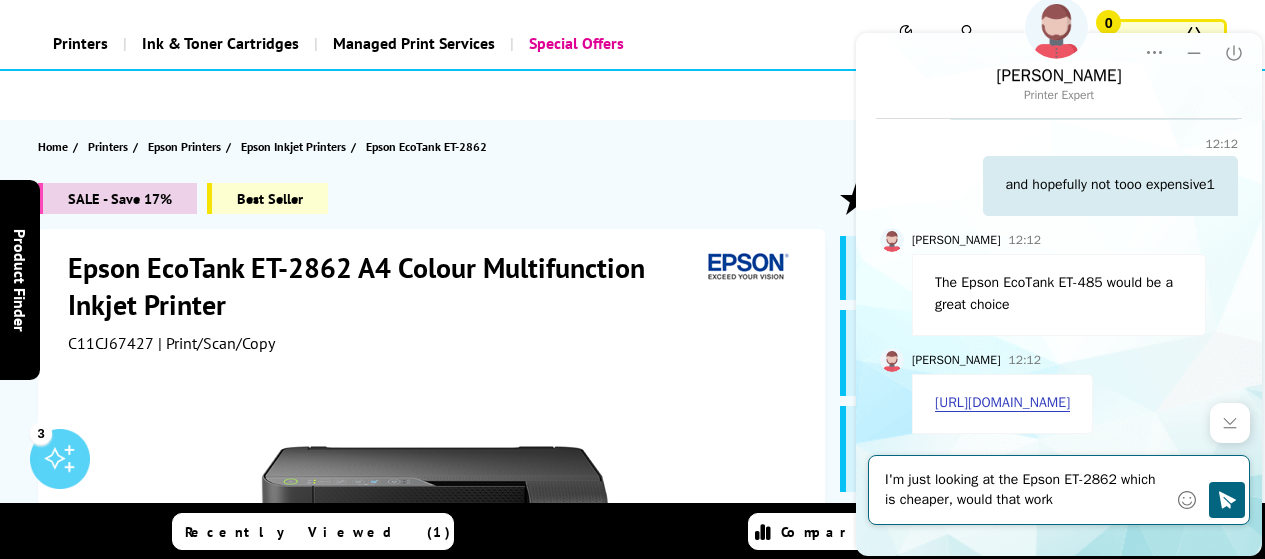 type on "I'm just looking at the Epson ET-2862 which is cheaper, would that work?" 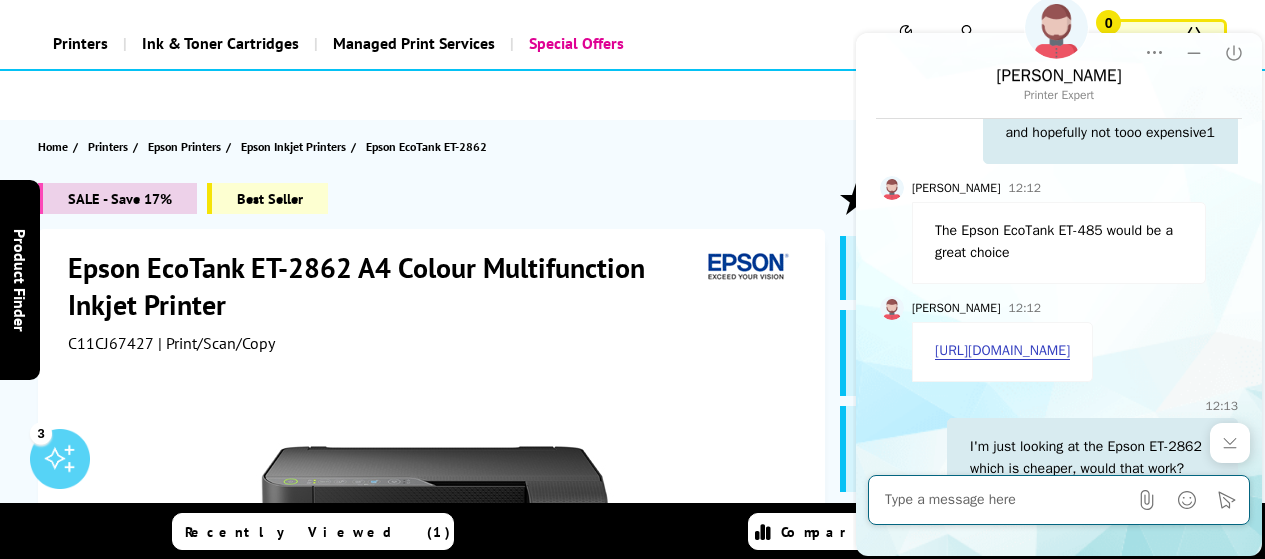 scroll, scrollTop: 461, scrollLeft: 0, axis: vertical 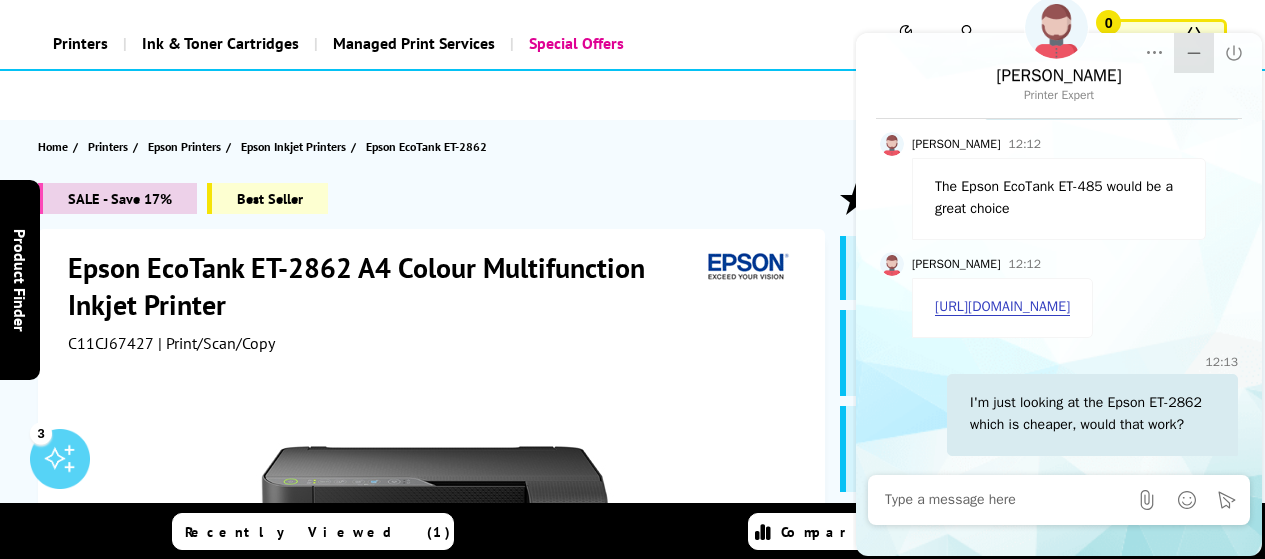 click 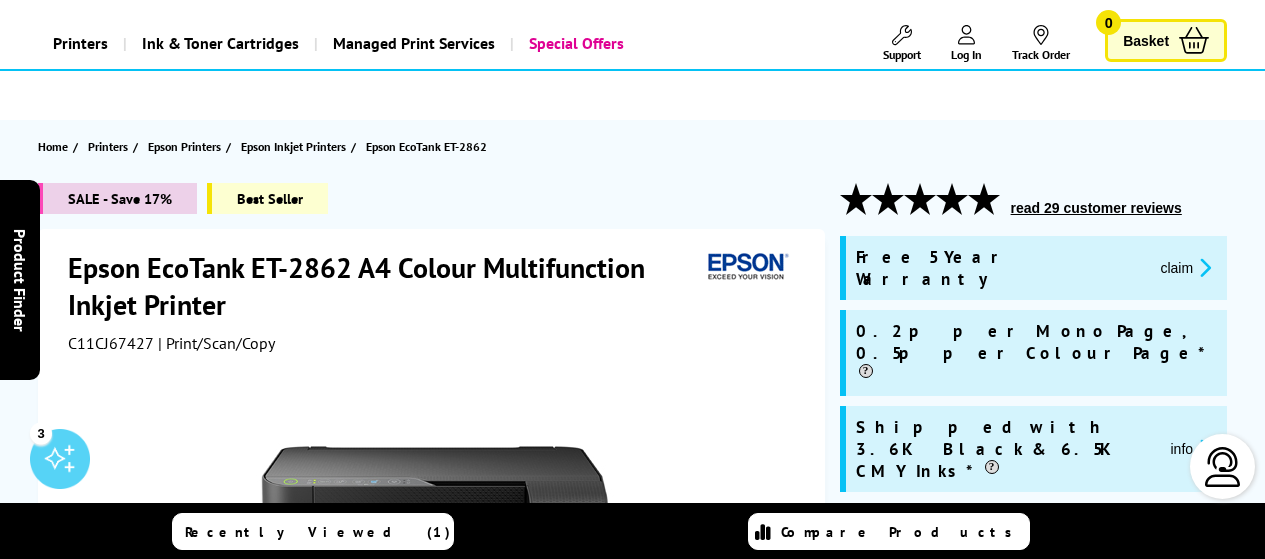 scroll, scrollTop: 0, scrollLeft: 0, axis: both 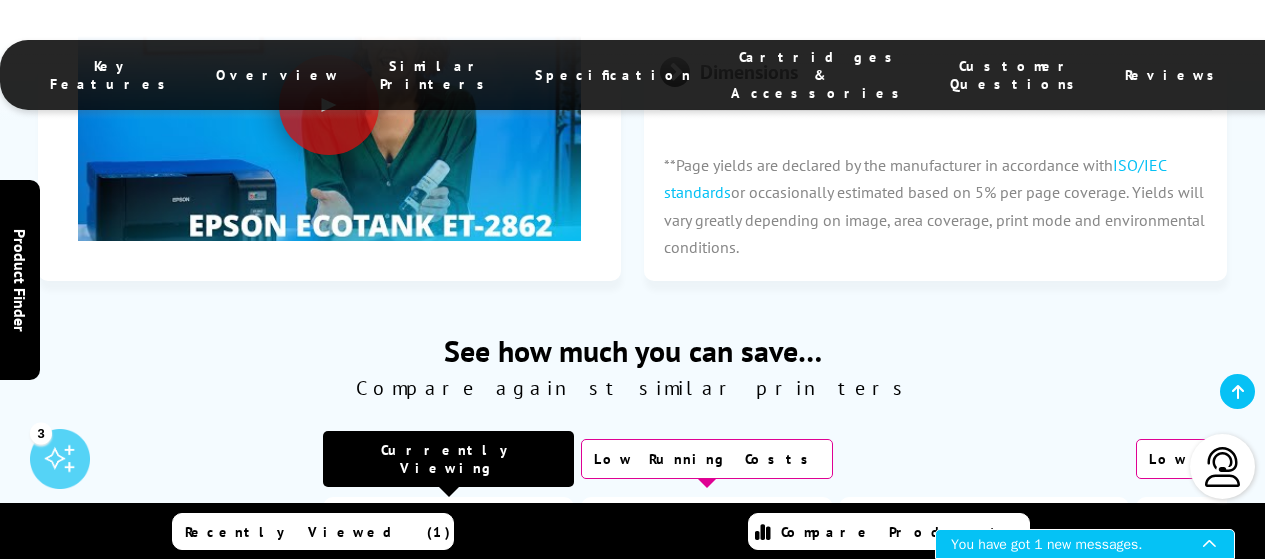 click on "You have got 1 new messages." at bounding box center [1077, 544] 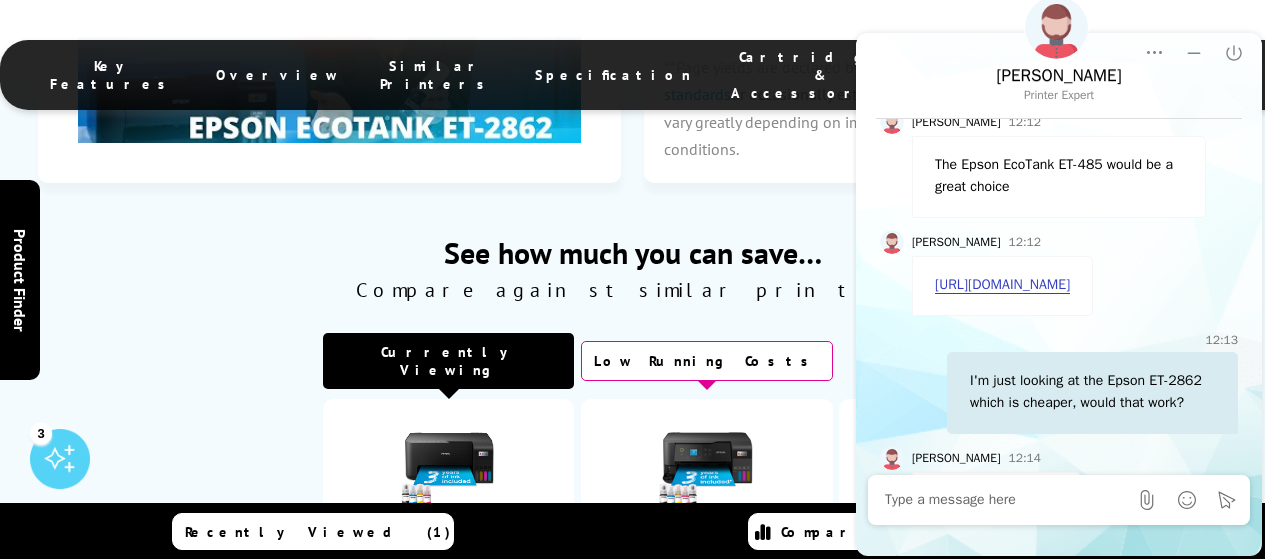 scroll, scrollTop: 657, scrollLeft: 0, axis: vertical 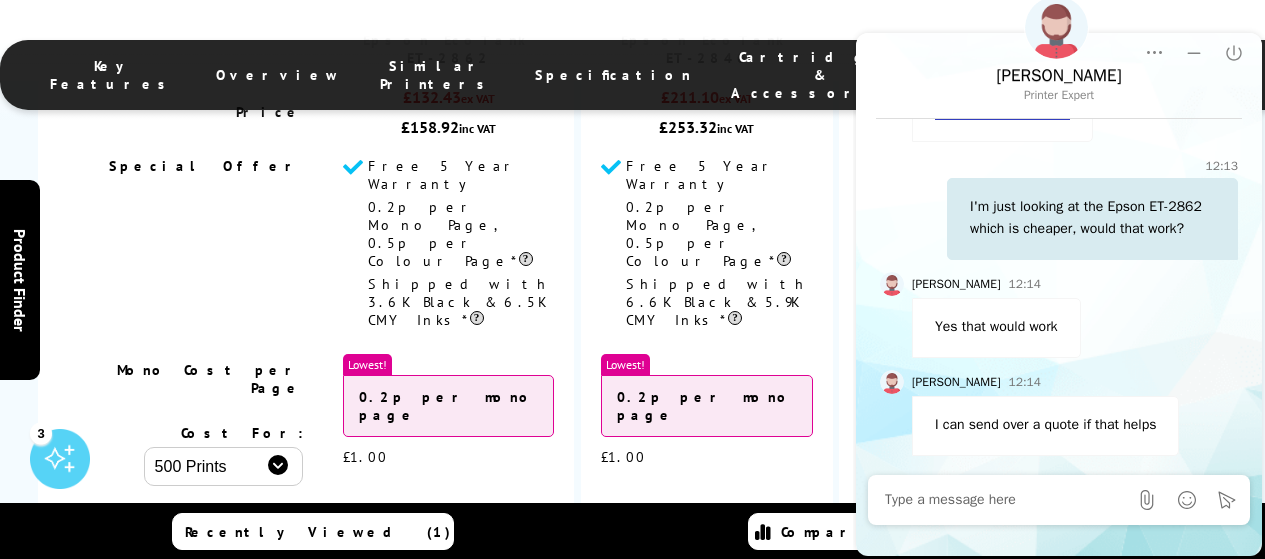 click at bounding box center (1006, 500) 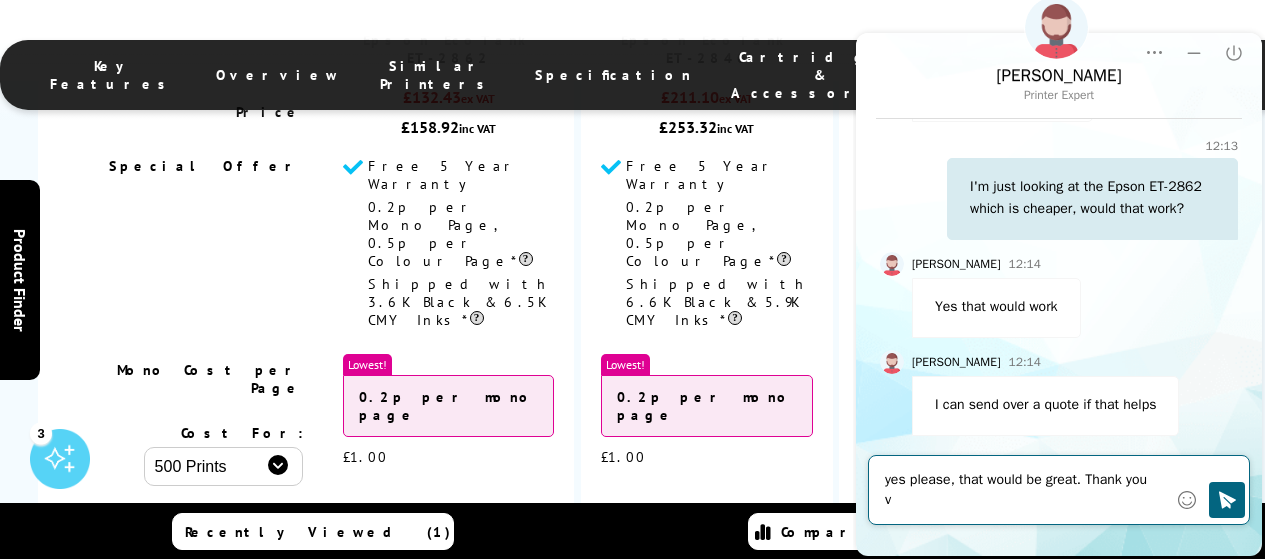scroll, scrollTop: 677, scrollLeft: 0, axis: vertical 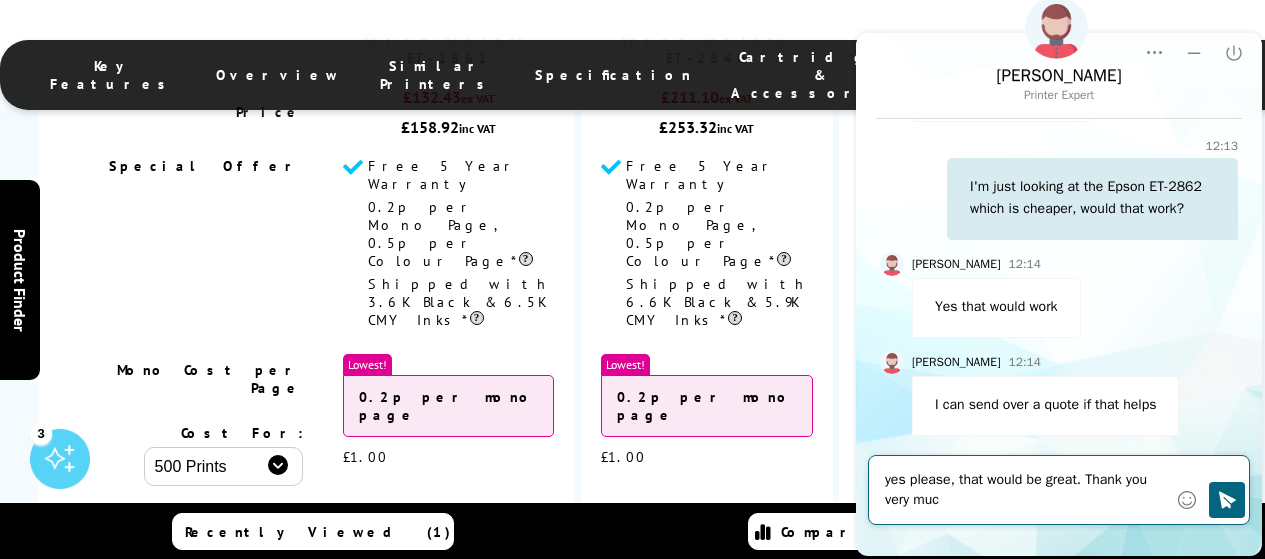type on "yes please, that would be great. Thank you very much" 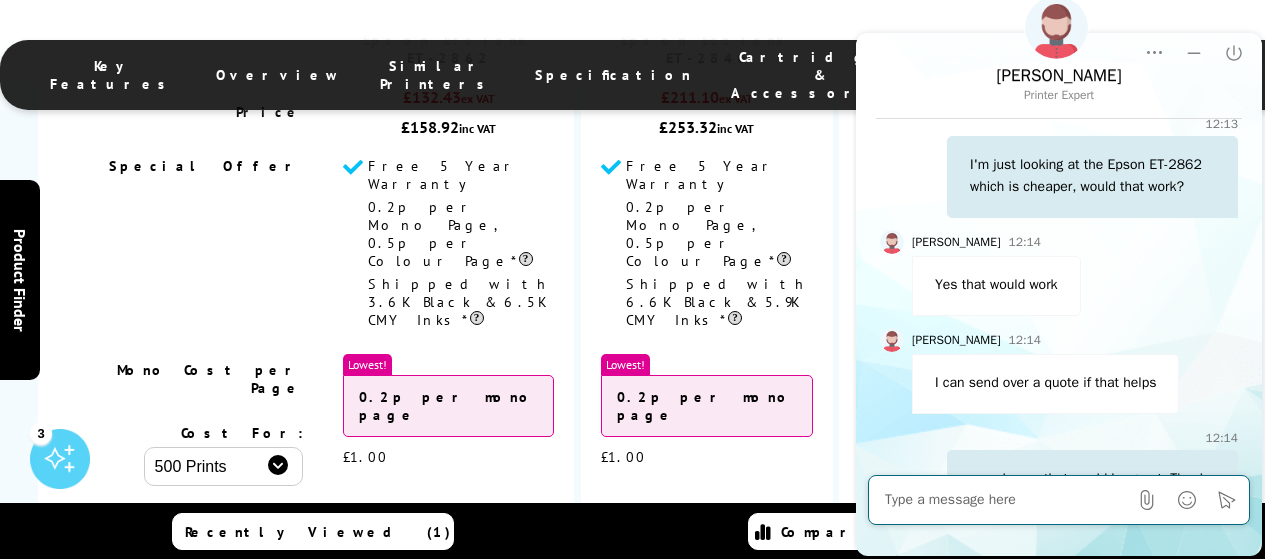 scroll, scrollTop: 775, scrollLeft: 0, axis: vertical 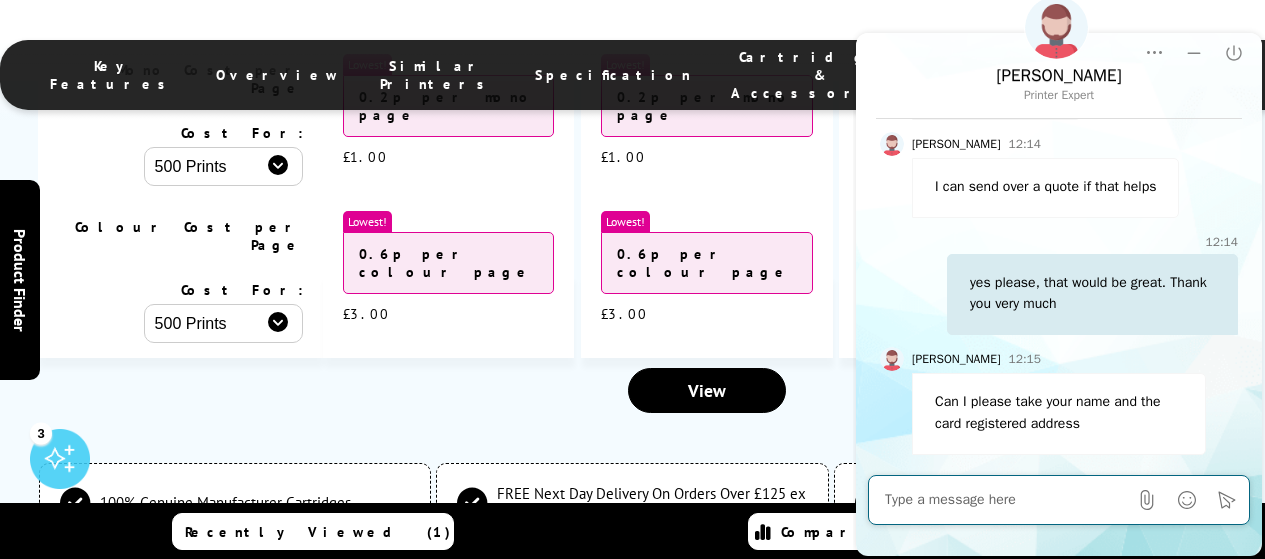 click at bounding box center (1006, 500) 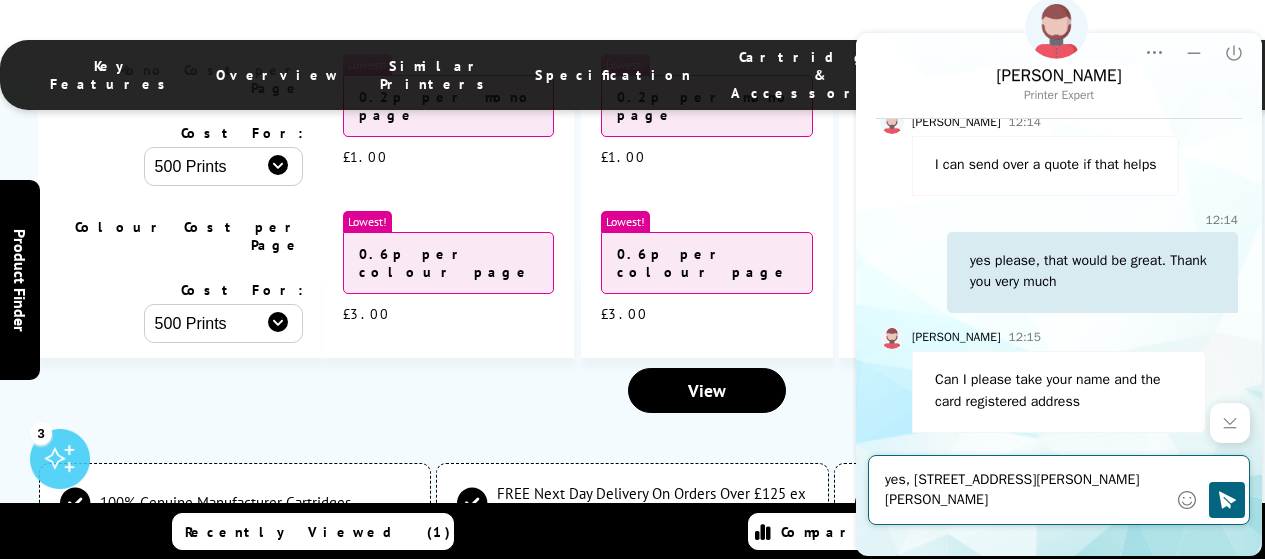 type on "yes, It's Samantha Fox, Cefn Ucha Farm, Cefn Road, Cilcain CH7 5HR" 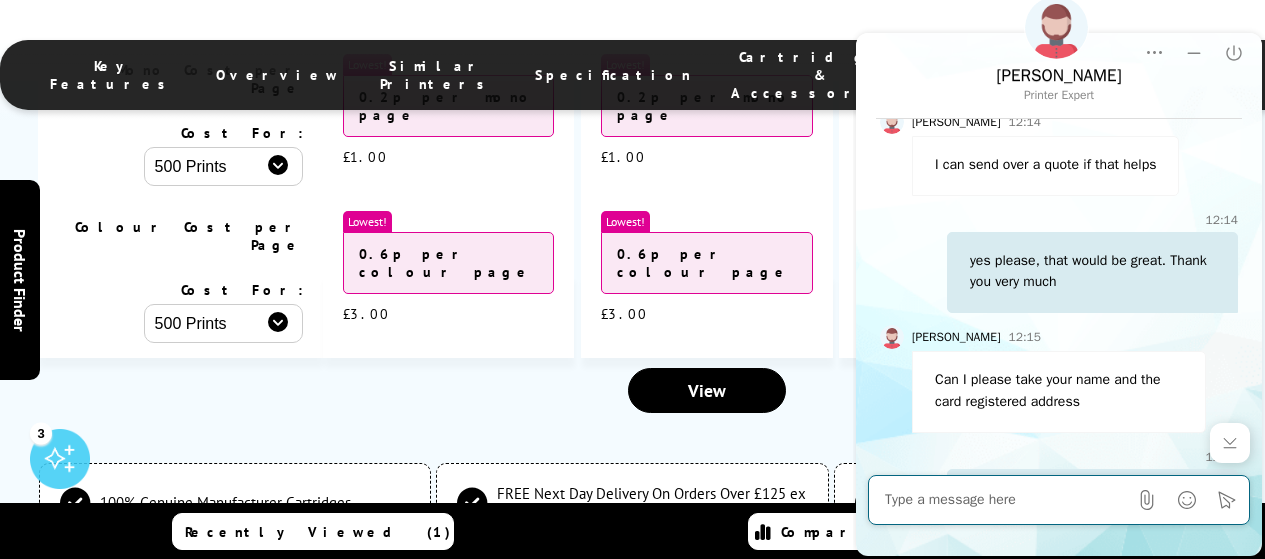 scroll, scrollTop: 1013, scrollLeft: 0, axis: vertical 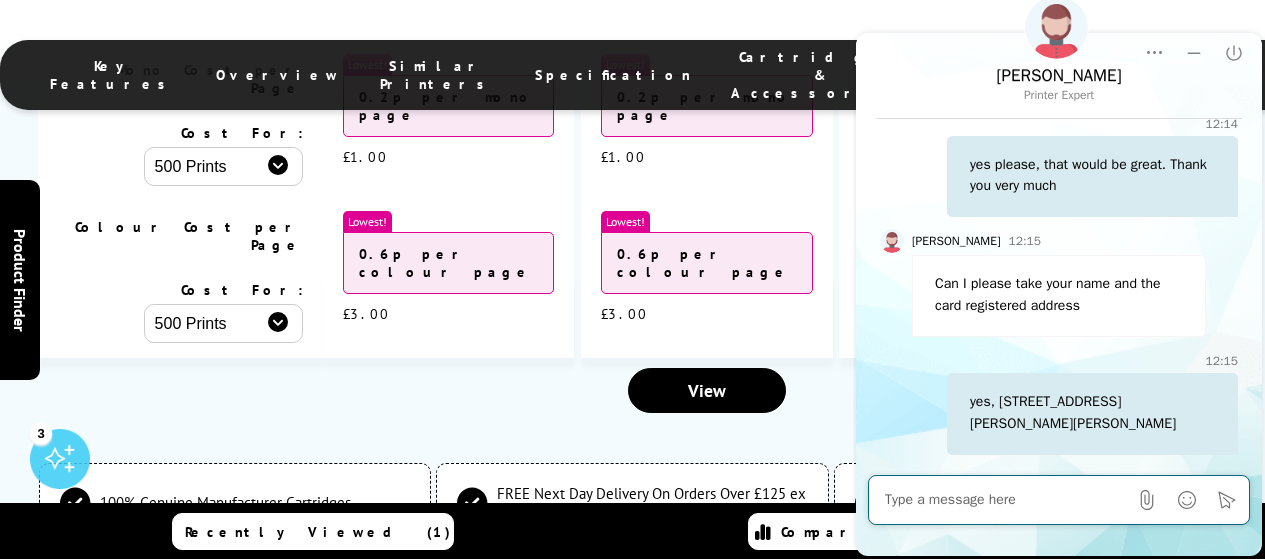 drag, startPoint x: 920, startPoint y: 499, endPoint x: 941, endPoint y: 507, distance: 22.472204 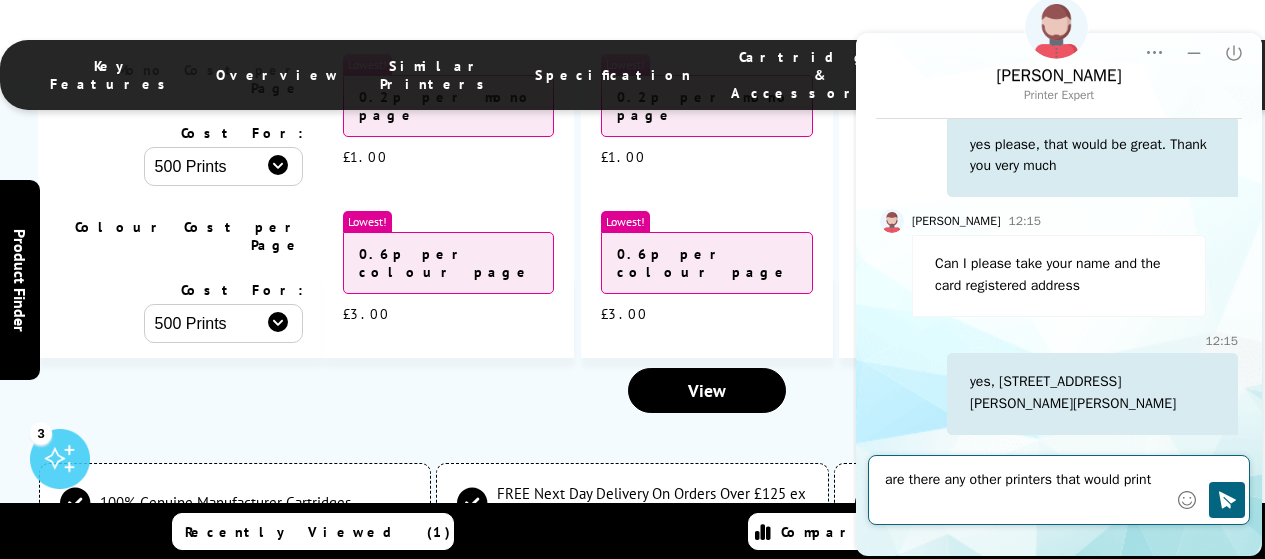 scroll, scrollTop: 1025, scrollLeft: 0, axis: vertical 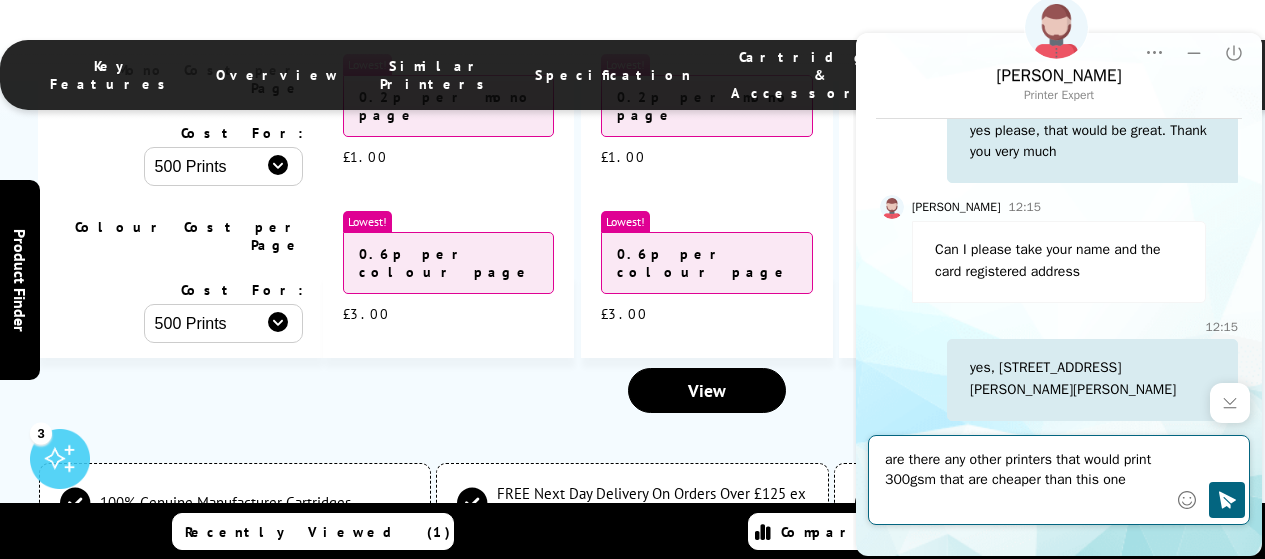 type on "are there any other printers that would print 300gsm that are cheaper than this one?" 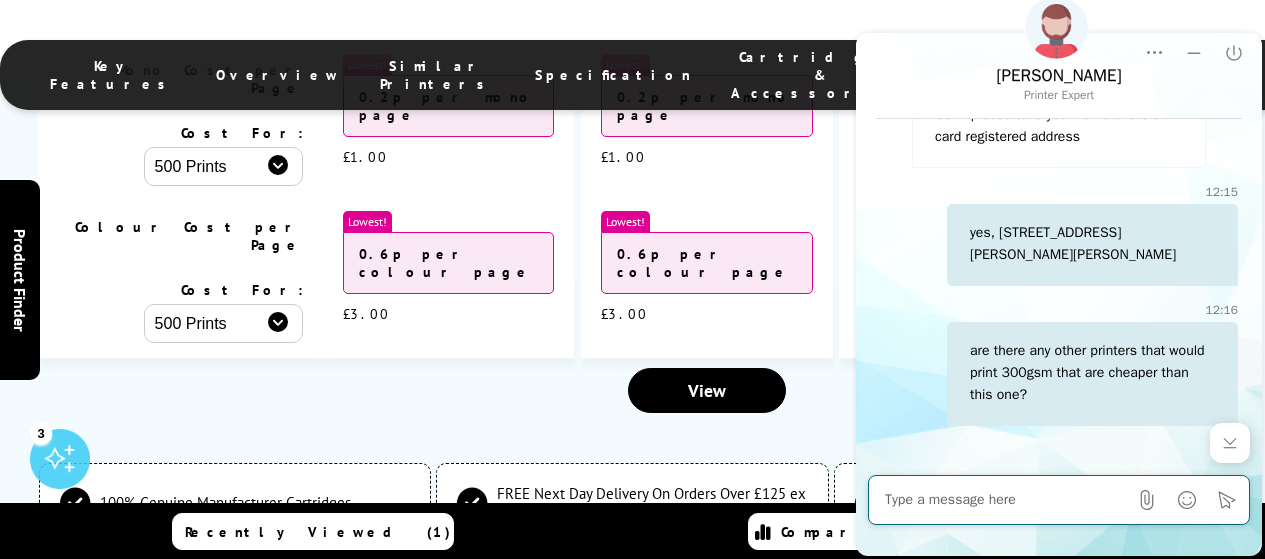 scroll, scrollTop: 1153, scrollLeft: 0, axis: vertical 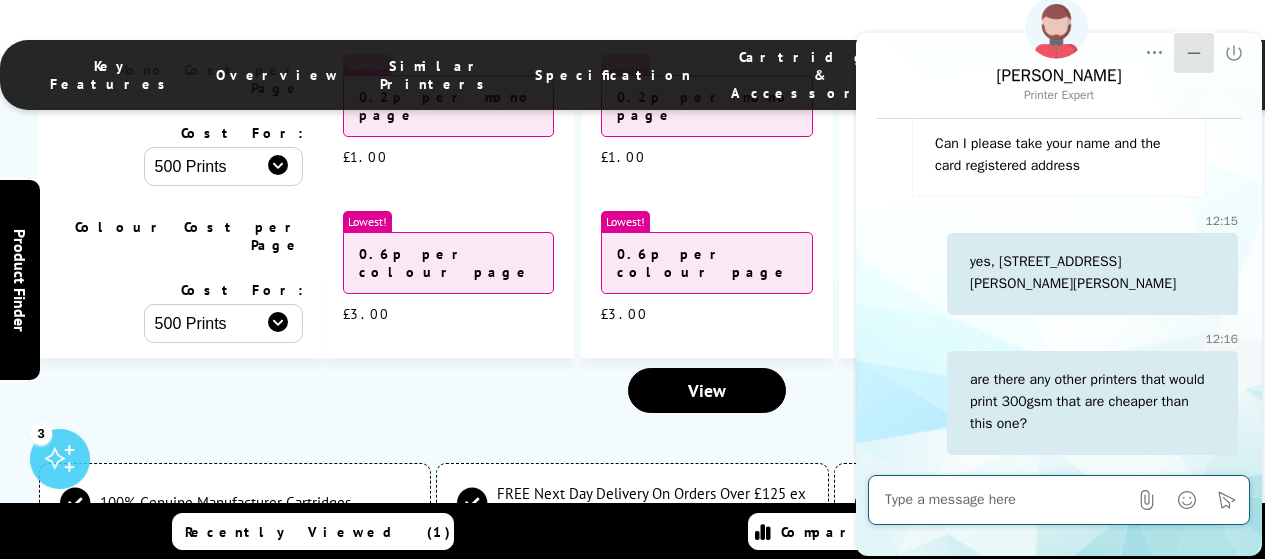 click 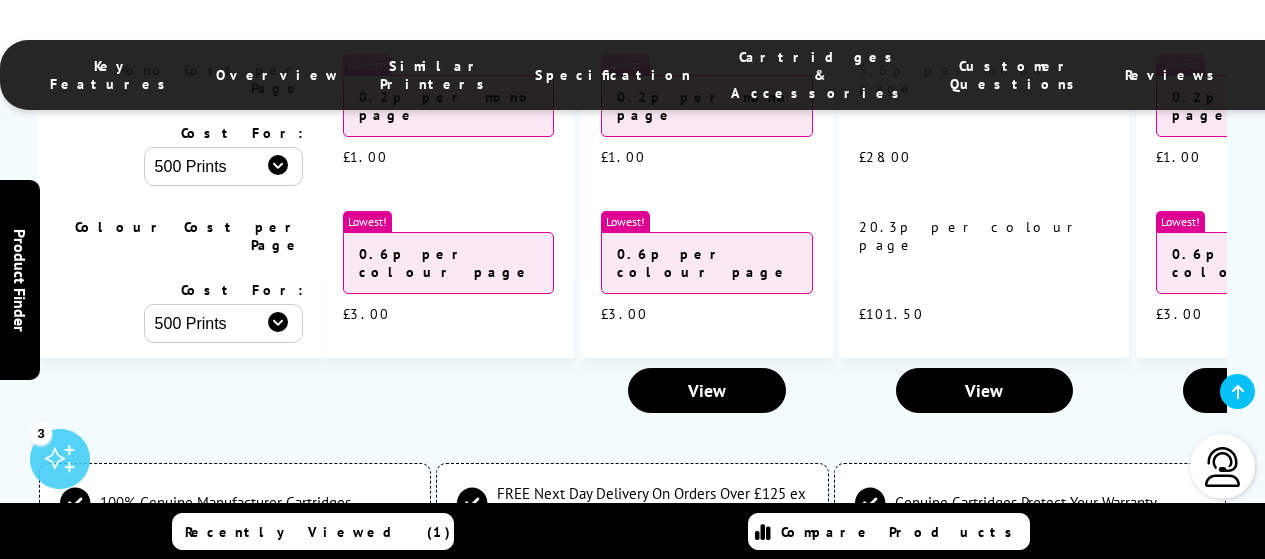 scroll, scrollTop: 0, scrollLeft: 0, axis: both 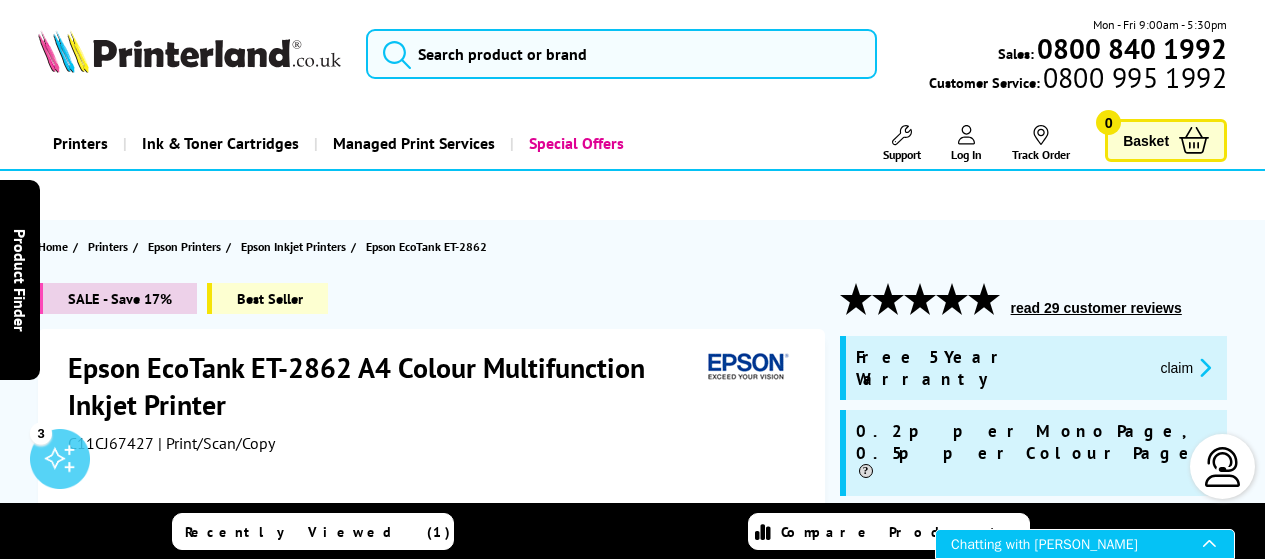 click on "Chatting with Simon" at bounding box center (1077, 544) 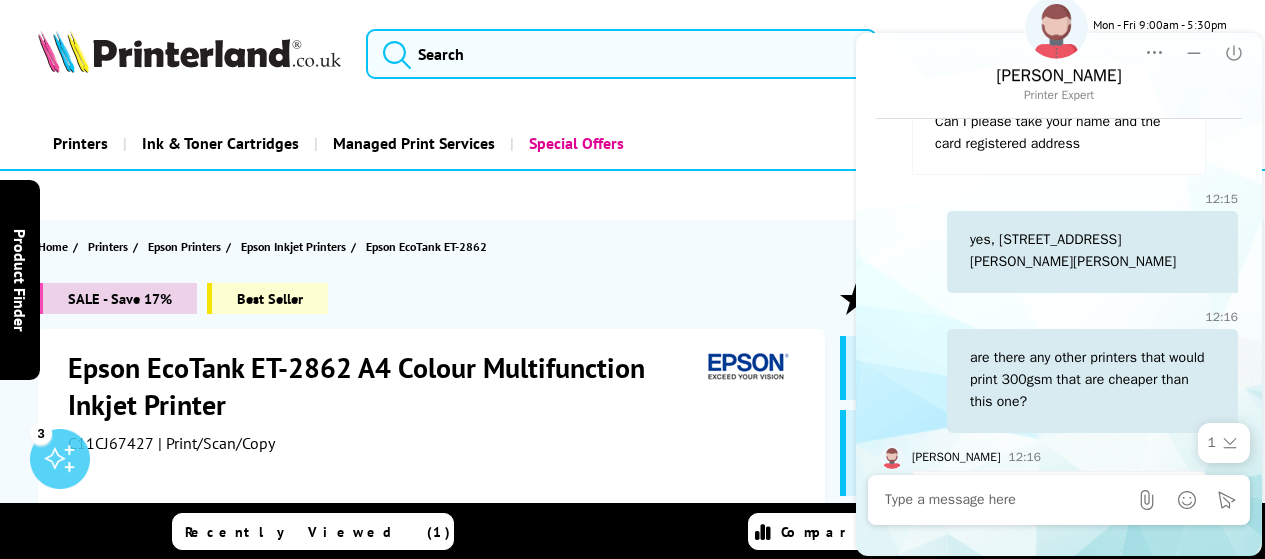 scroll, scrollTop: 1273, scrollLeft: 0, axis: vertical 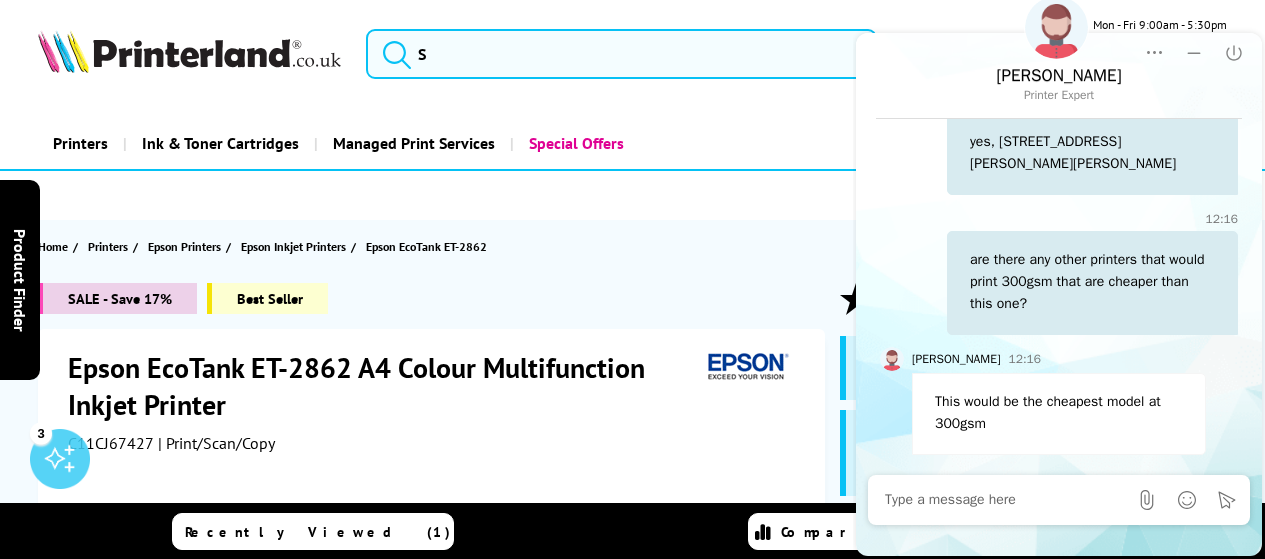 click at bounding box center [1006, 500] 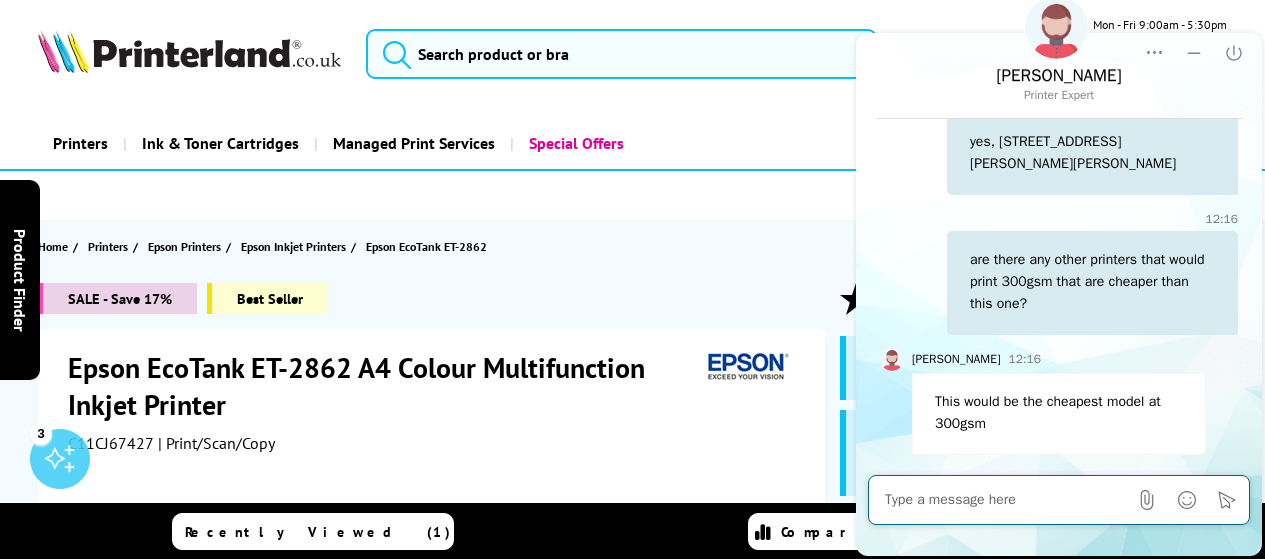 type on "o" 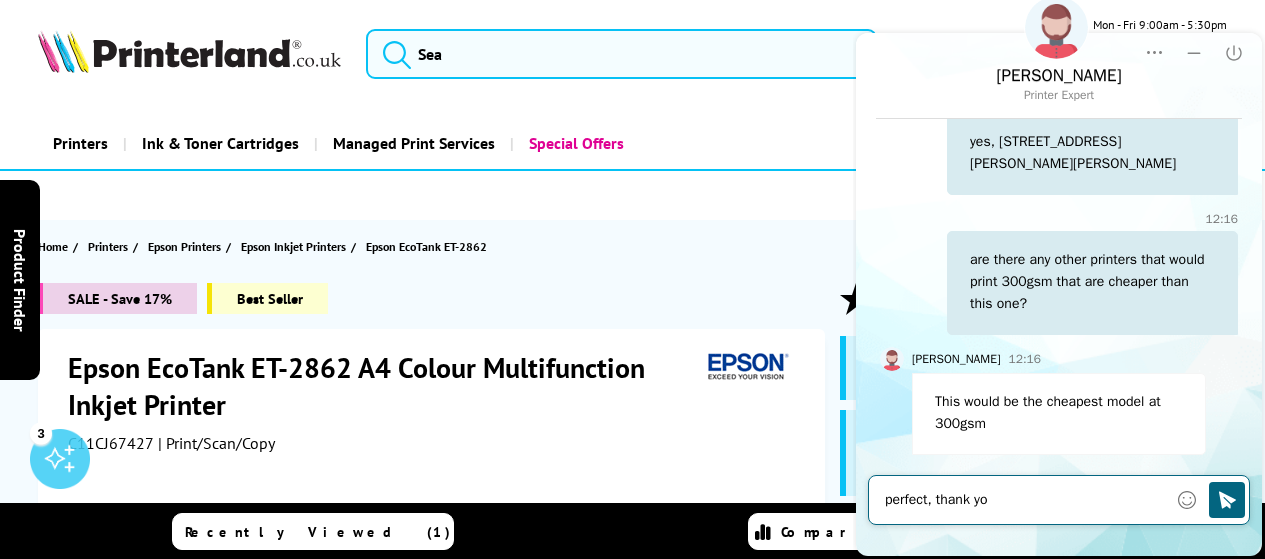 type on "perfect, thank you" 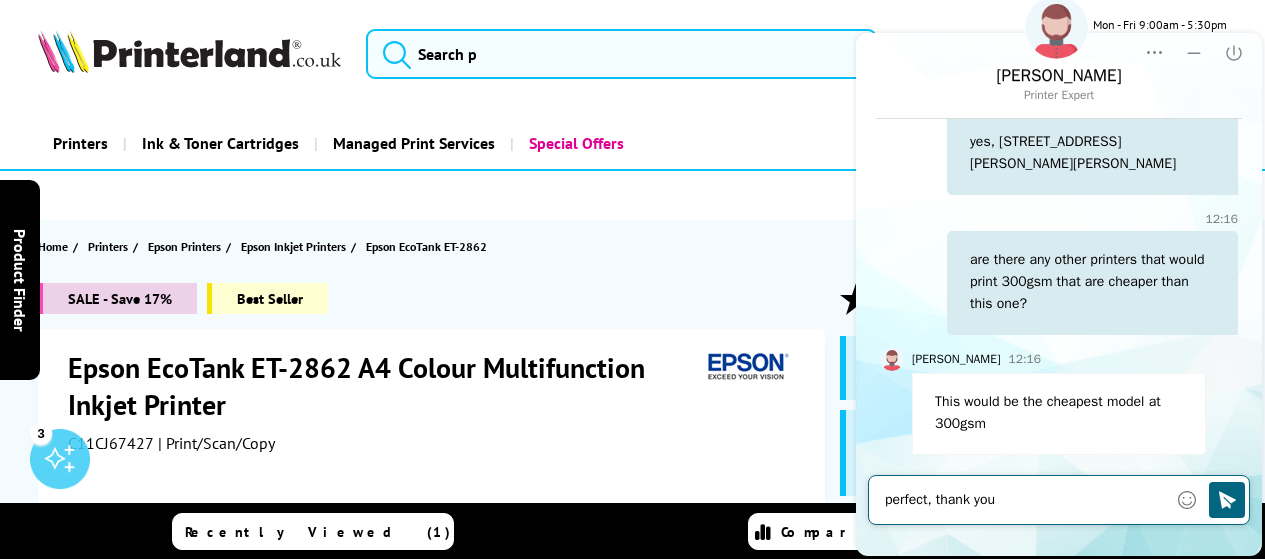 type 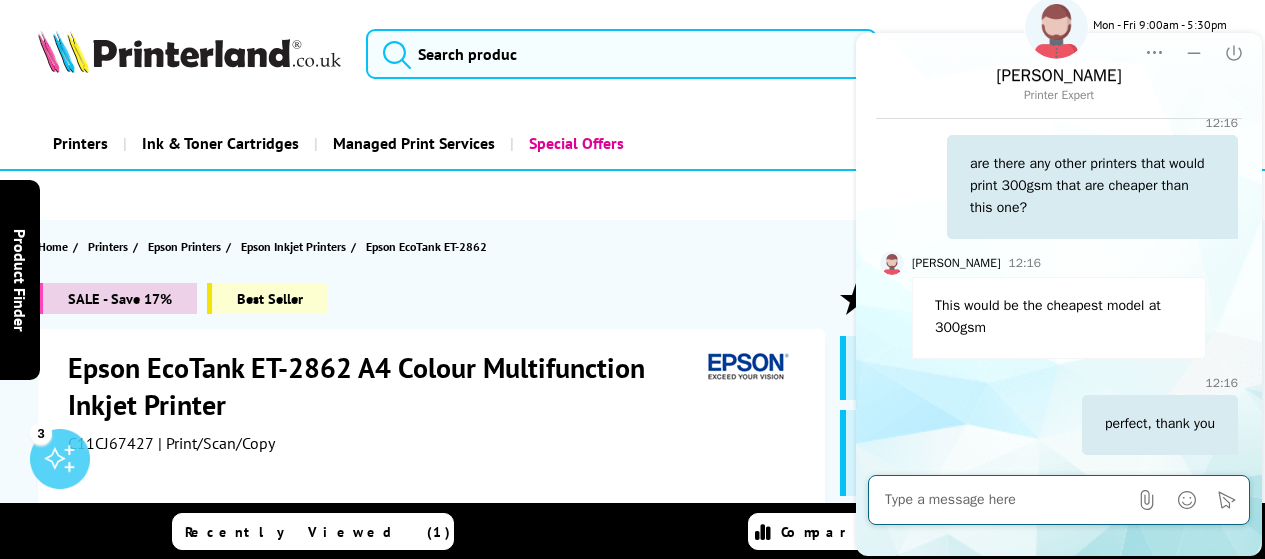 scroll, scrollTop: 1369, scrollLeft: 0, axis: vertical 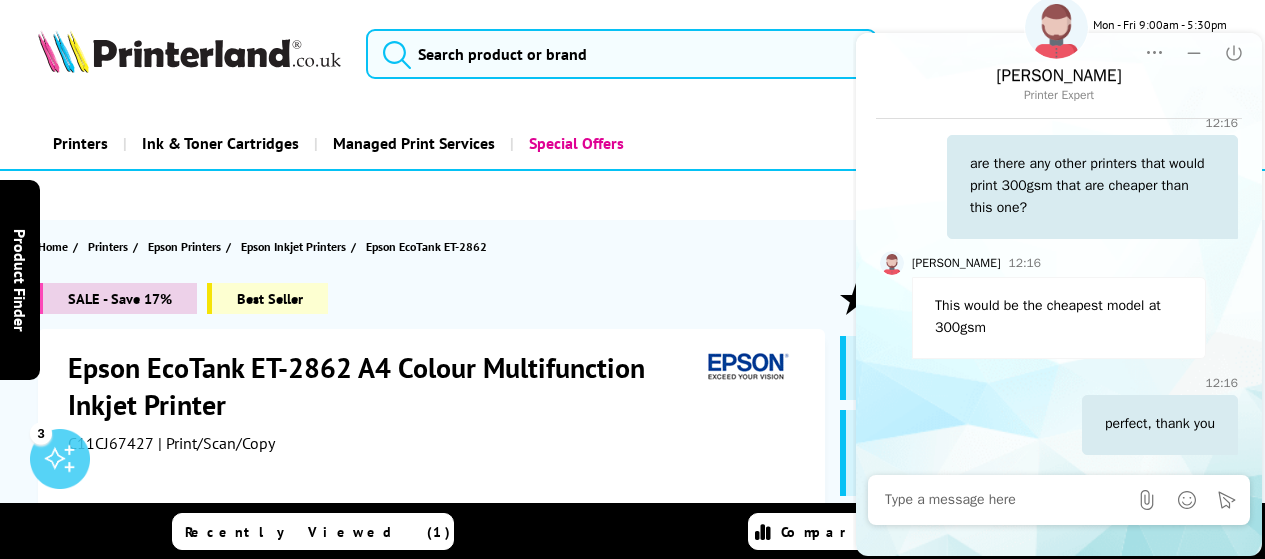 drag, startPoint x: 632, startPoint y: 471, endPoint x: 633, endPoint y: 459, distance: 12.0415945 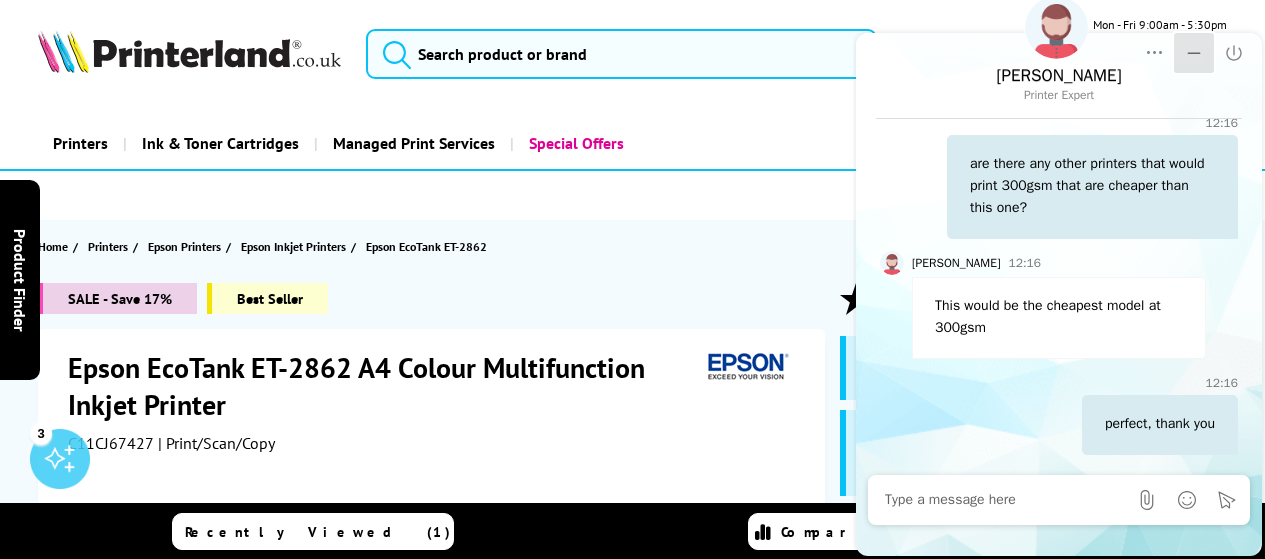 click at bounding box center [1194, 53] 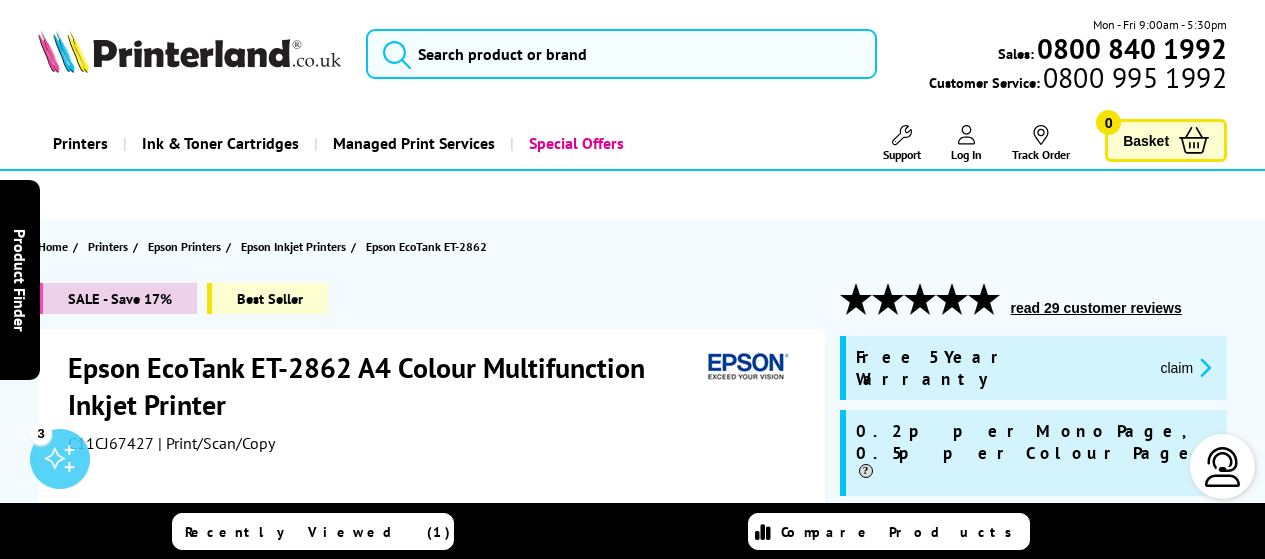 scroll, scrollTop: 0, scrollLeft: 0, axis: both 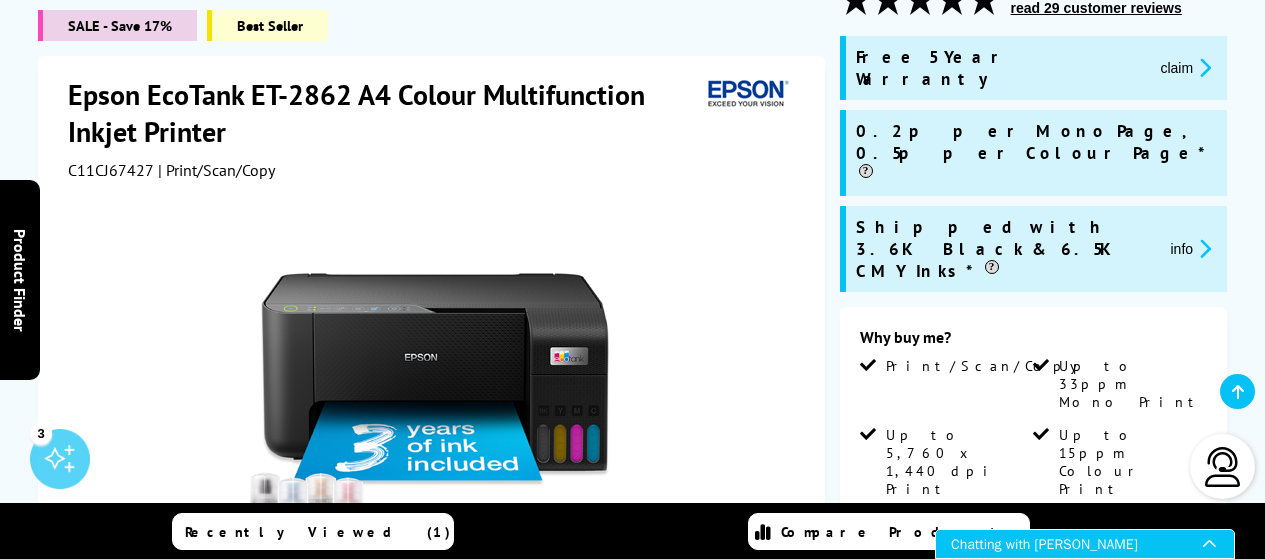 click on "Chatting with Simon" at bounding box center (1077, 544) 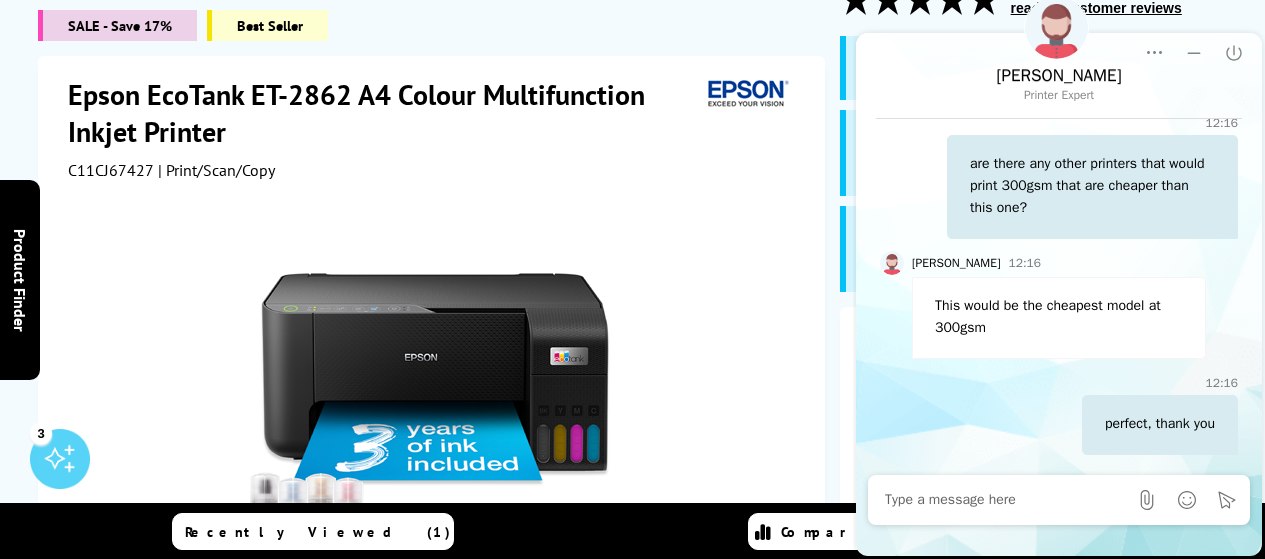 scroll, scrollTop: 969, scrollLeft: 0, axis: vertical 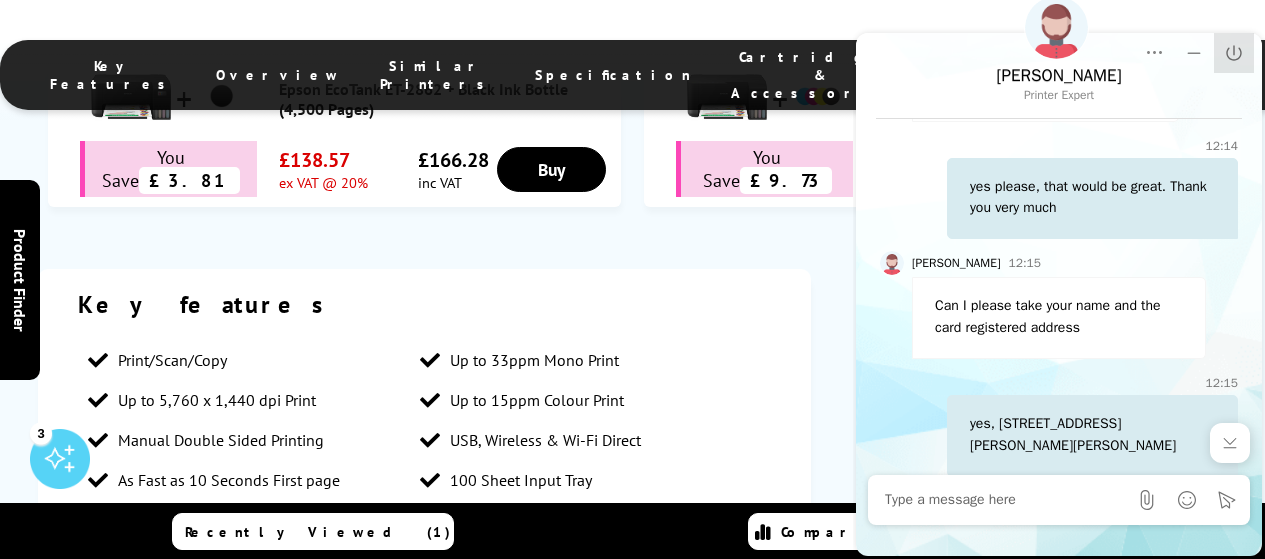 click on "End Chat" 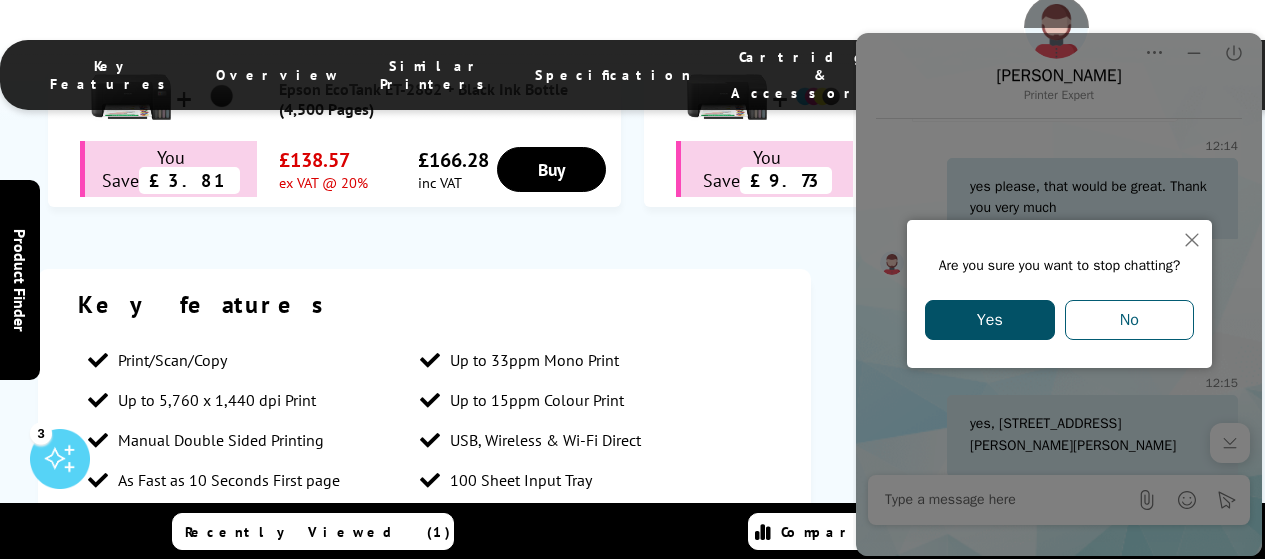 click on "Yes" at bounding box center (990, 320) 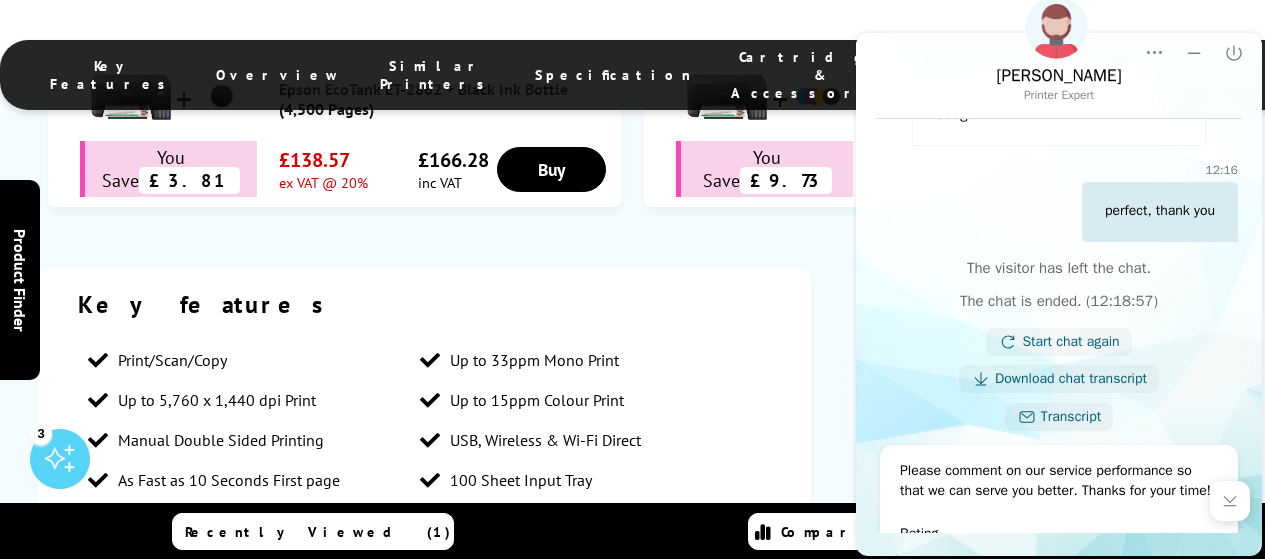 scroll, scrollTop: 1860, scrollLeft: 0, axis: vertical 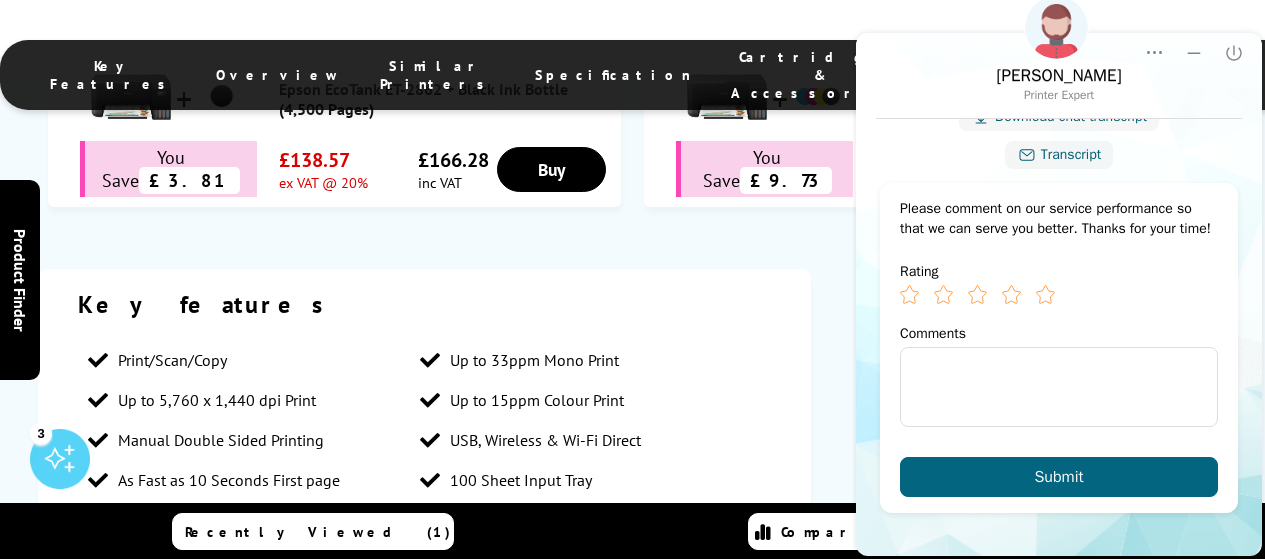 click 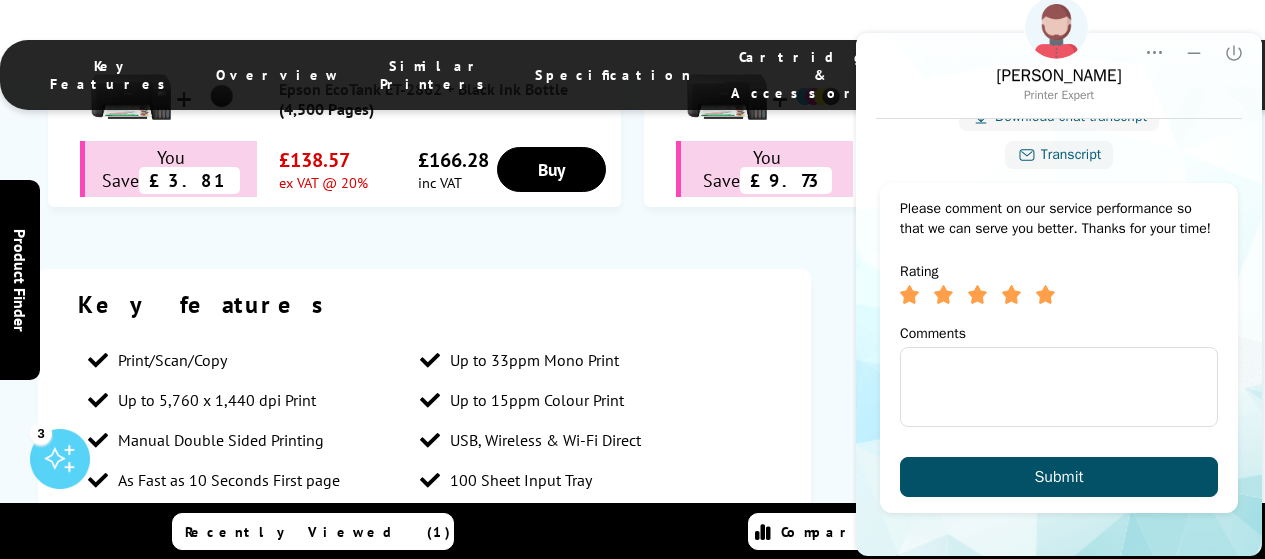 click on "Submit" at bounding box center [1059, 477] 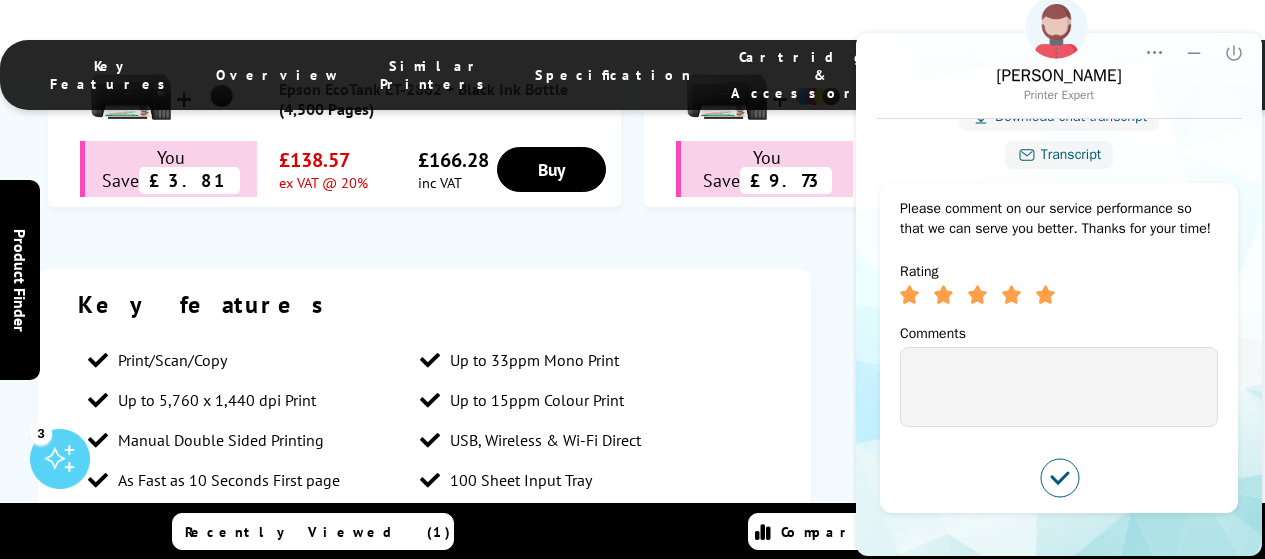 scroll, scrollTop: 1499, scrollLeft: 0, axis: vertical 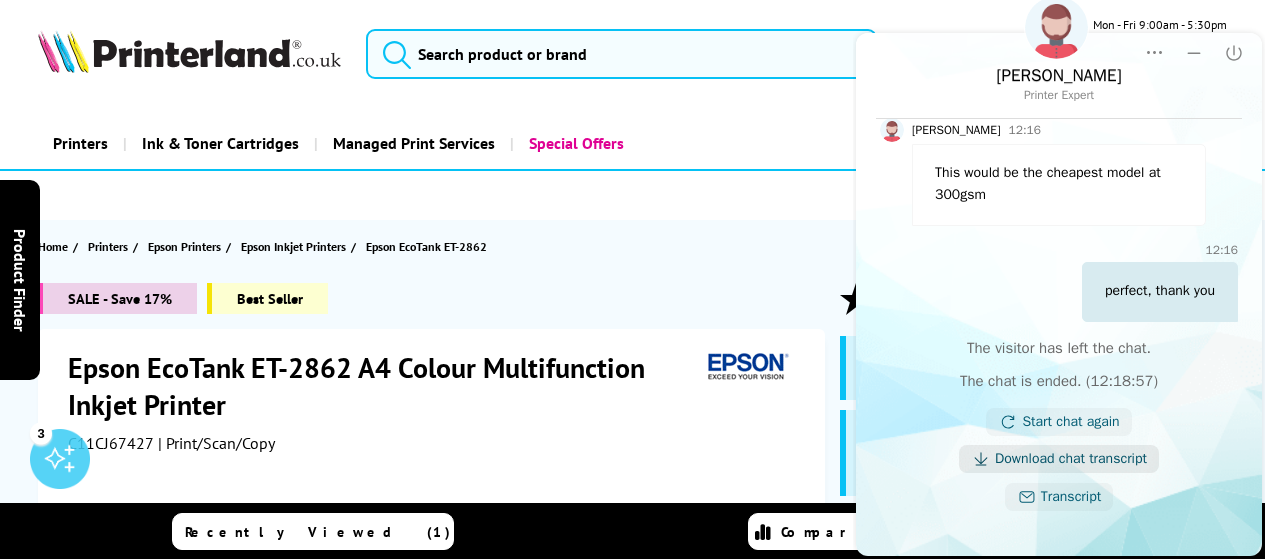 click on "Download chat transcript" at bounding box center [1071, 459] 